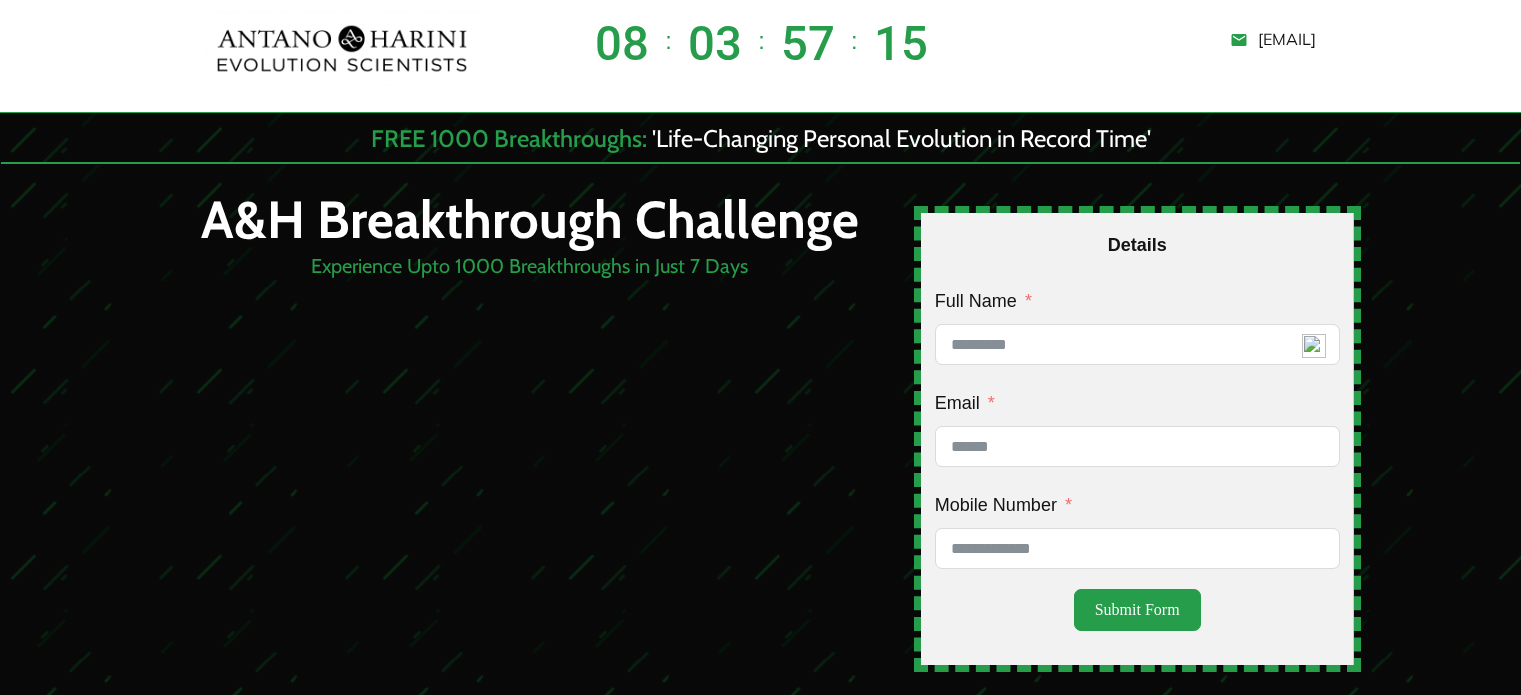 scroll, scrollTop: 0, scrollLeft: 0, axis: both 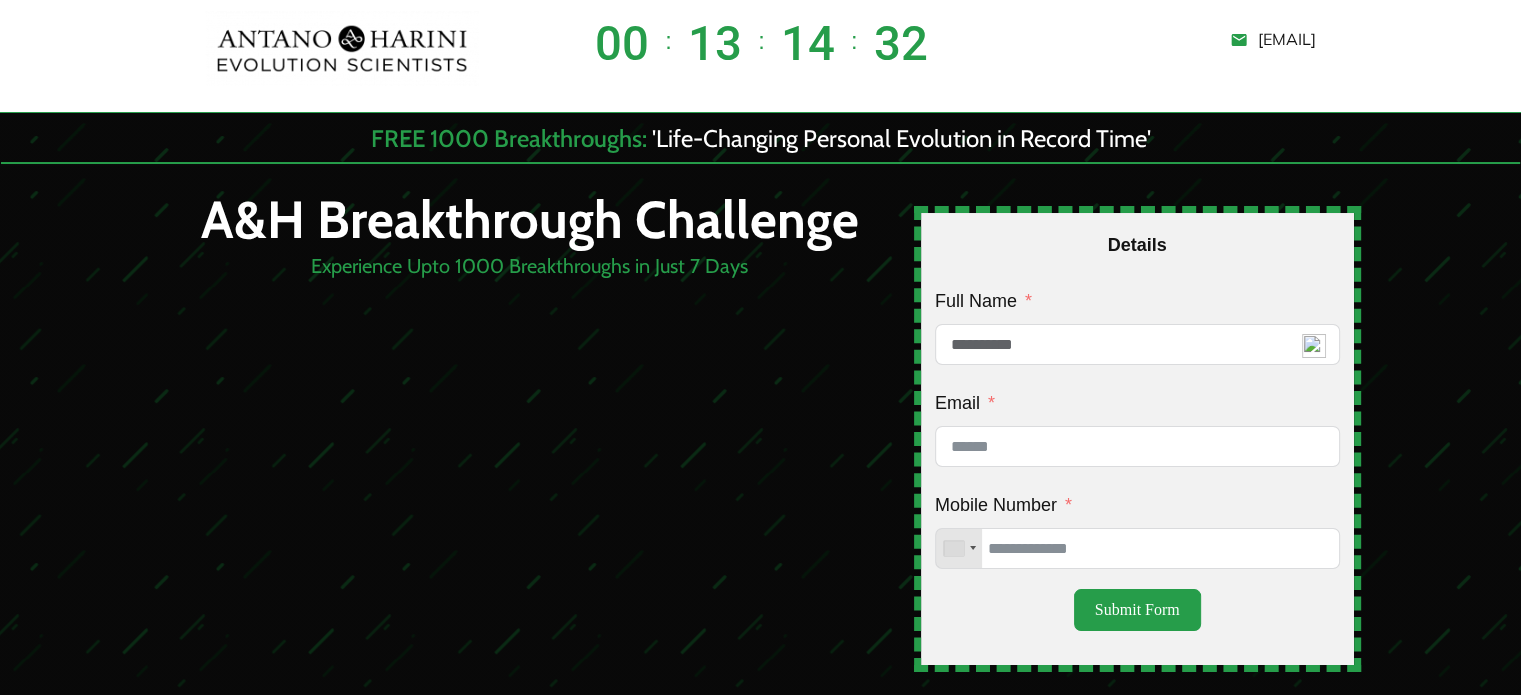 type on "**********" 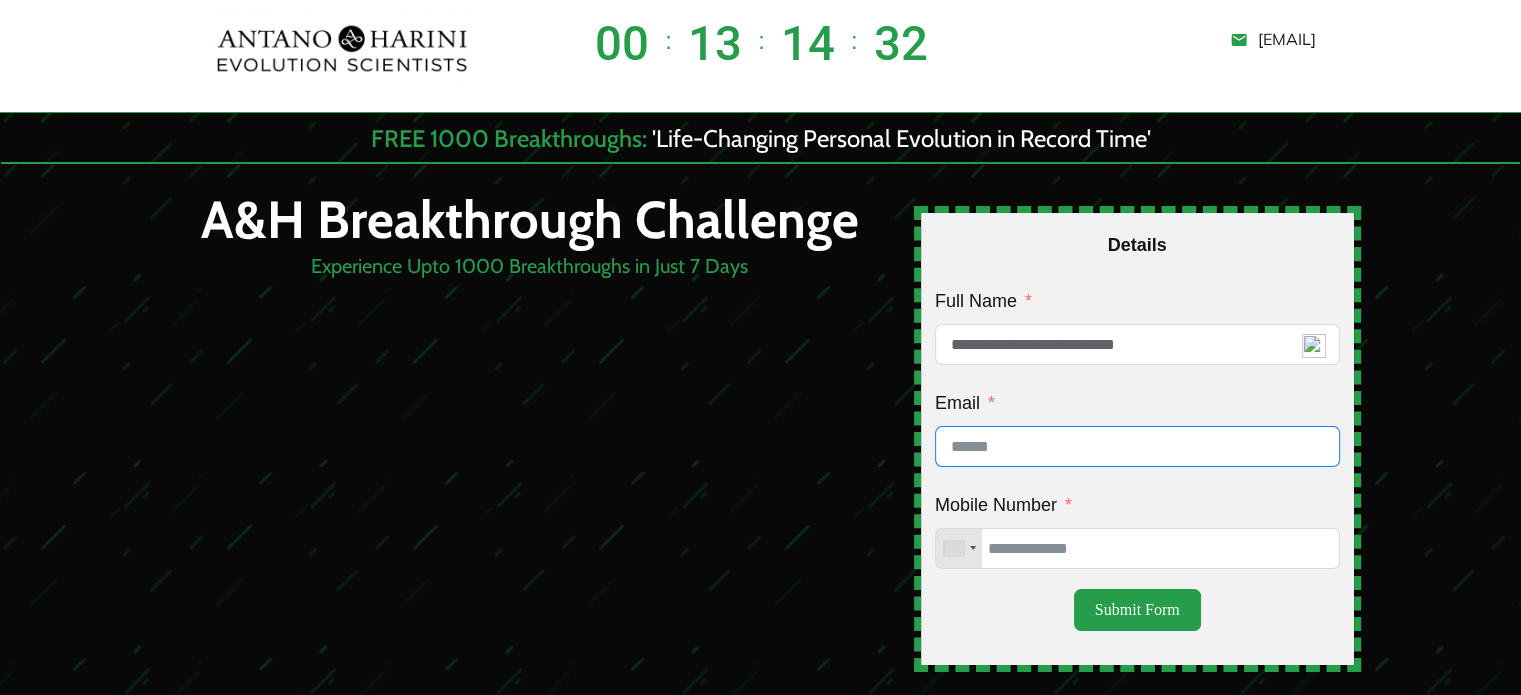 type on "**********" 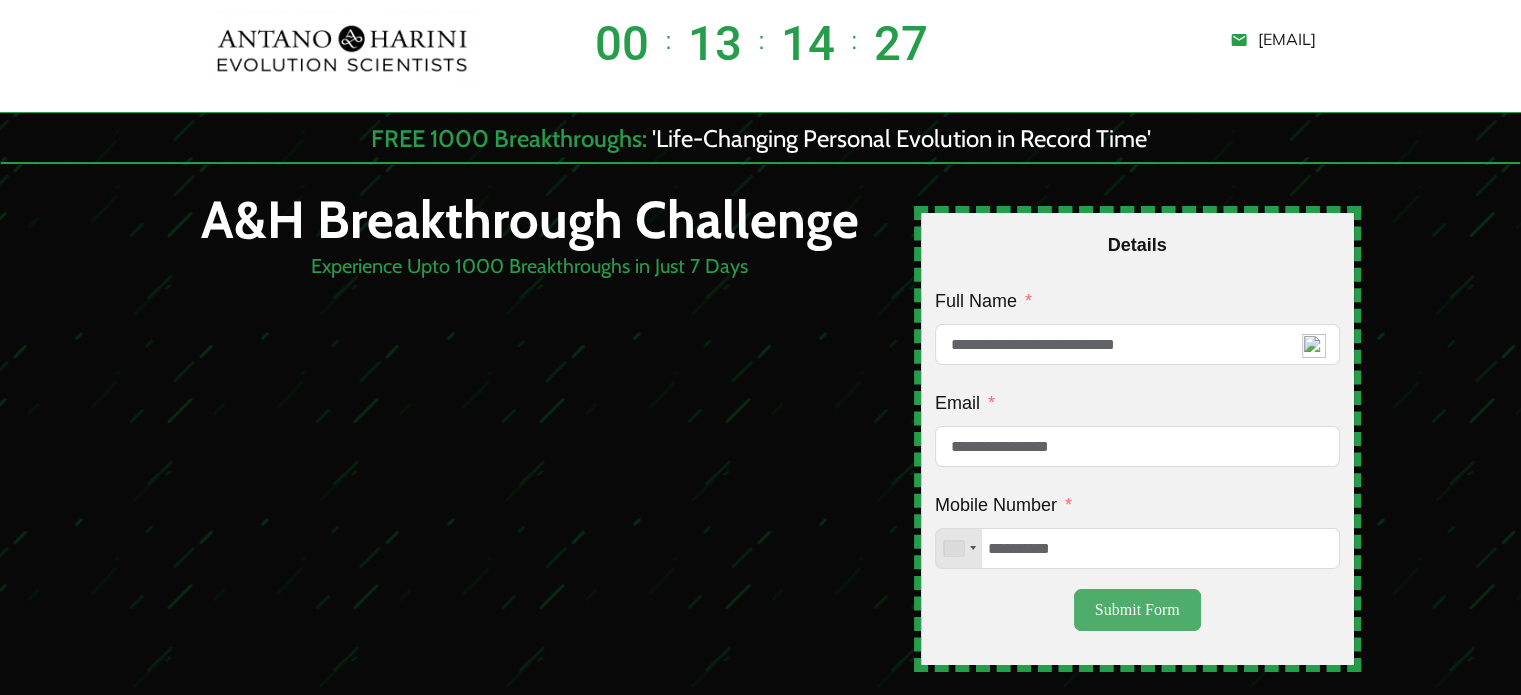 click on "Submit Form" at bounding box center (1137, 610) 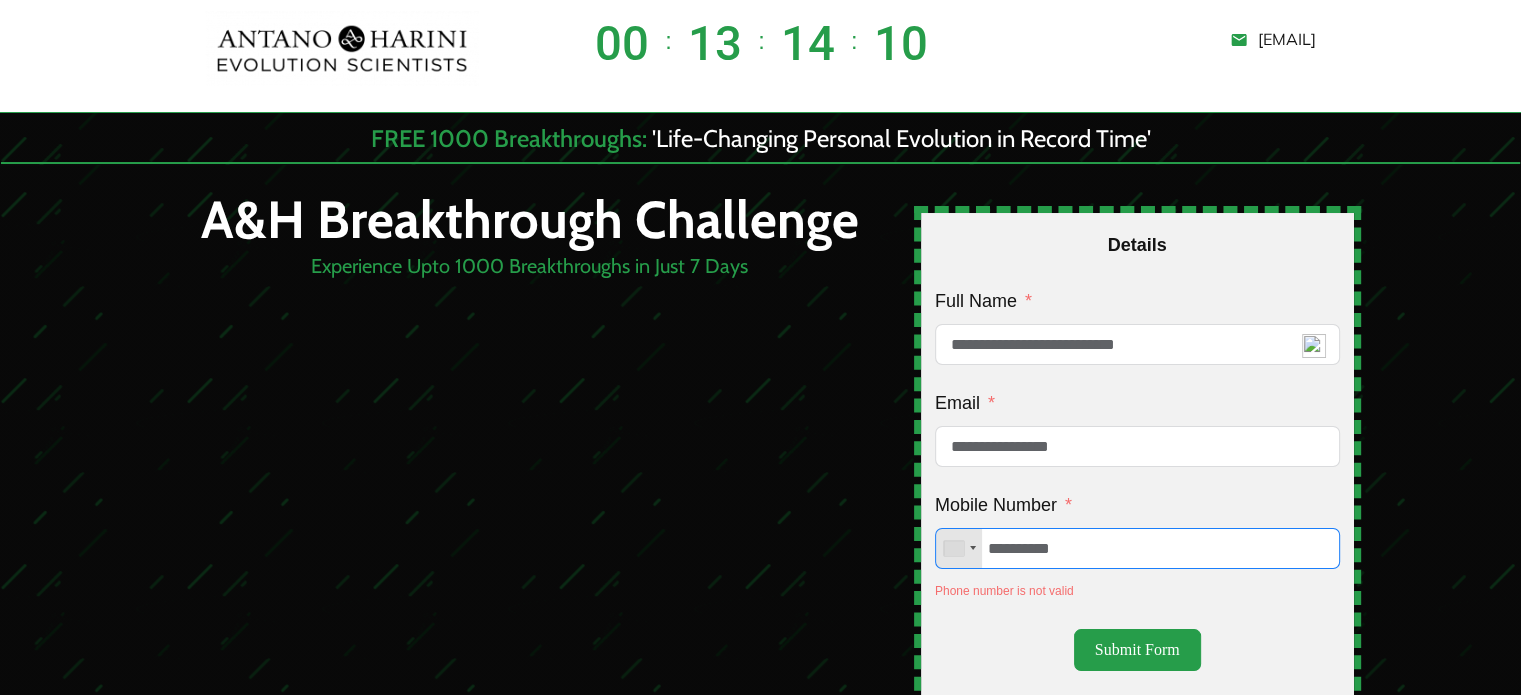 click on "**********" at bounding box center [1137, 548] 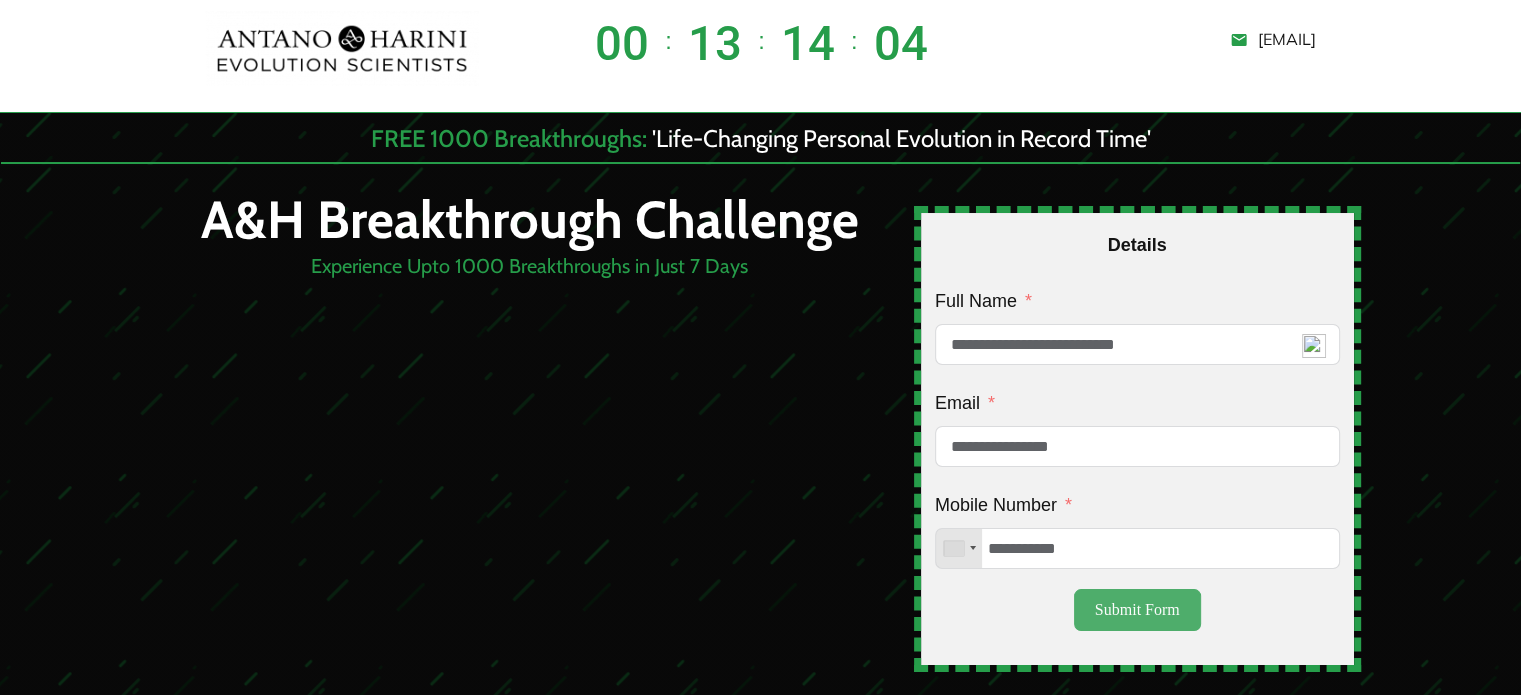 click on "Submit Form" at bounding box center (1137, 610) 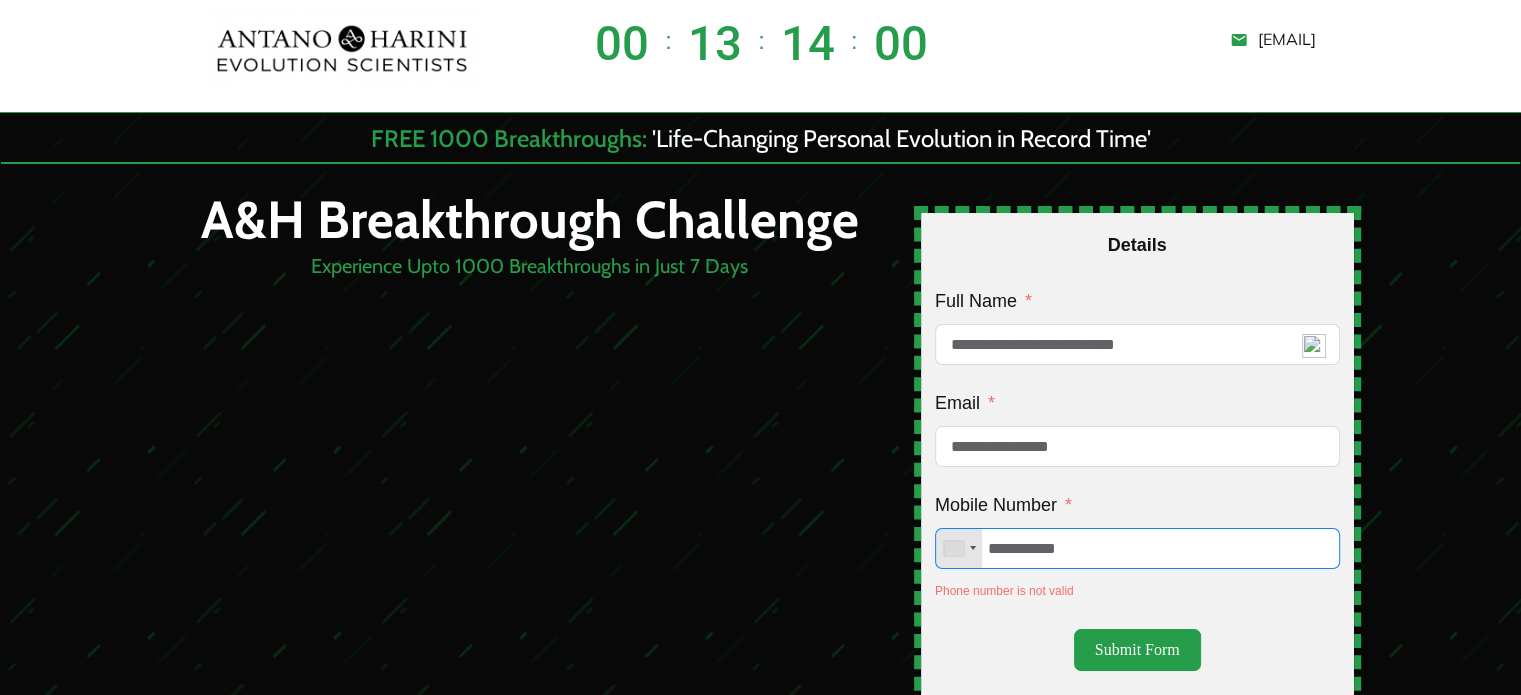 click on "**********" at bounding box center (1137, 548) 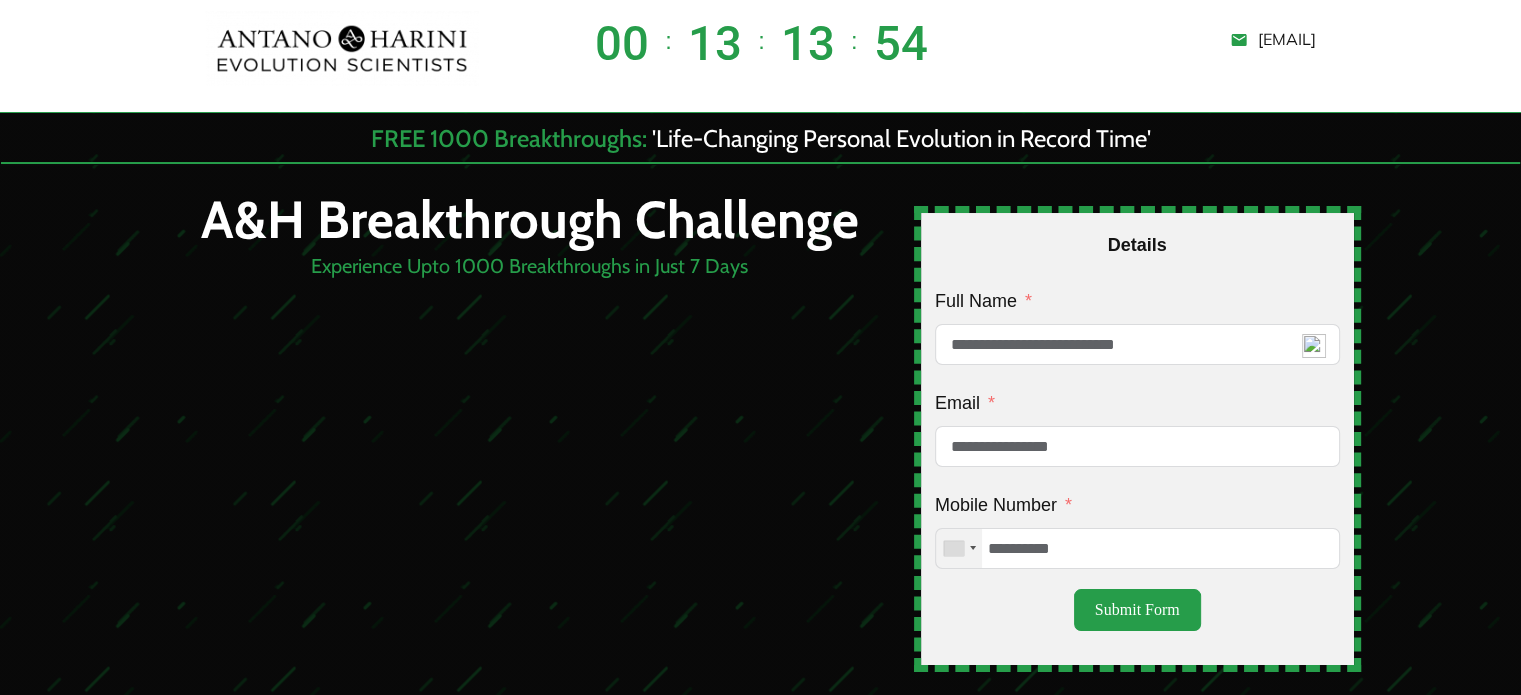 click at bounding box center [959, 548] 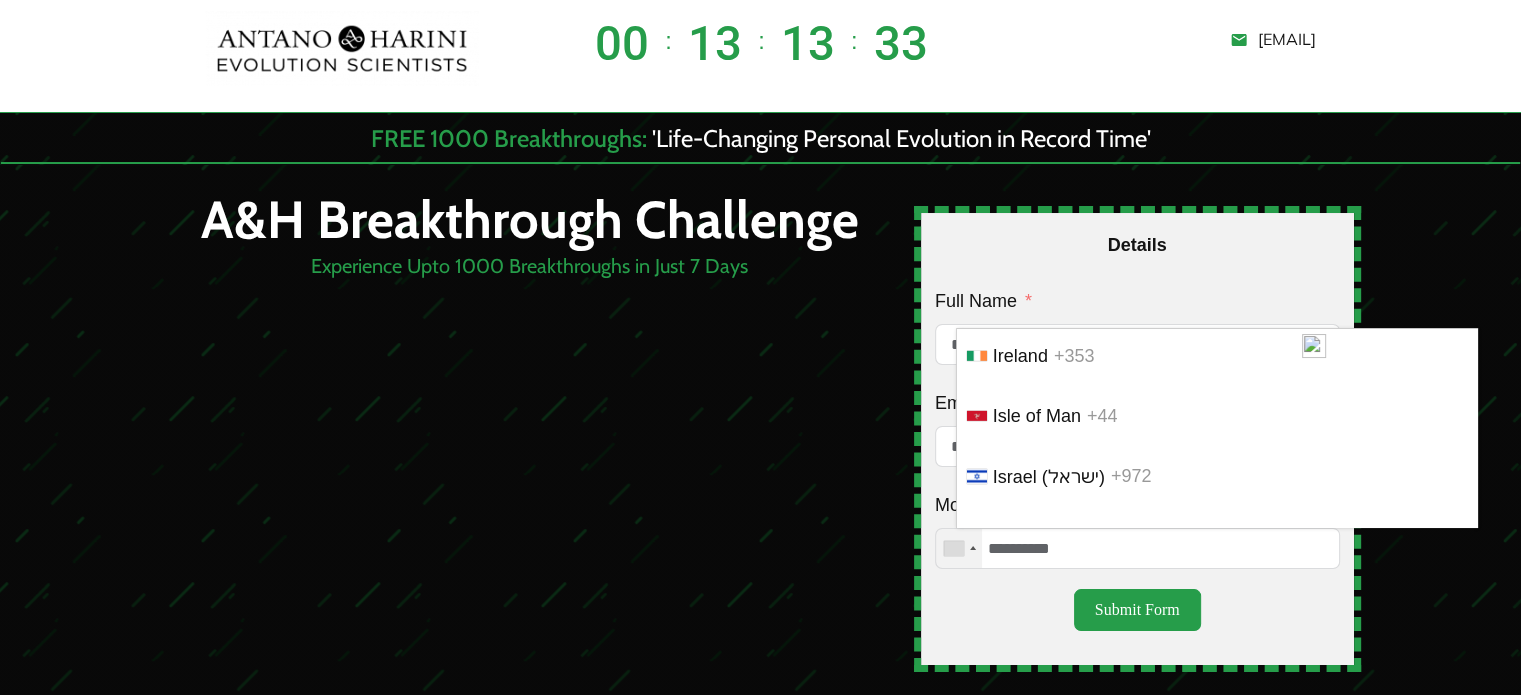 scroll, scrollTop: 6424, scrollLeft: 0, axis: vertical 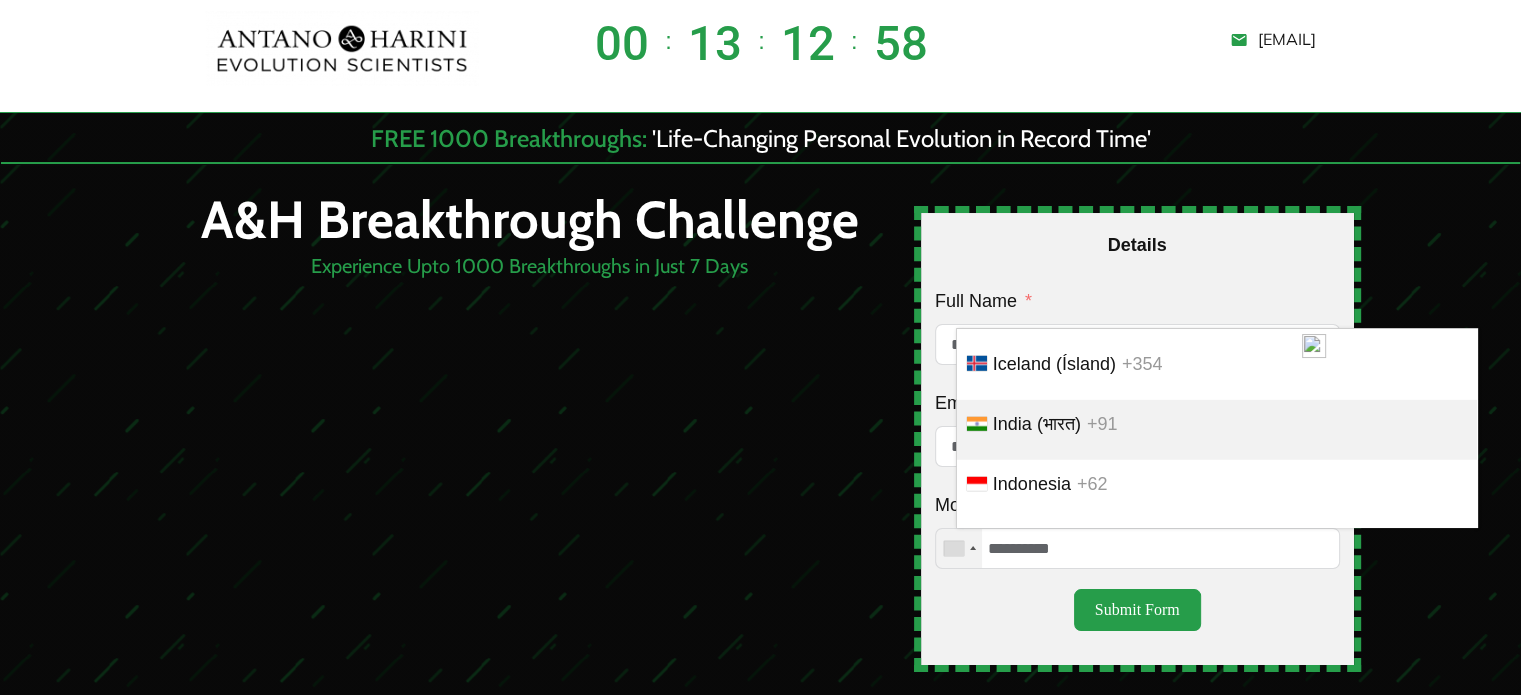 click on "India (भारत)" at bounding box center (1037, 424) 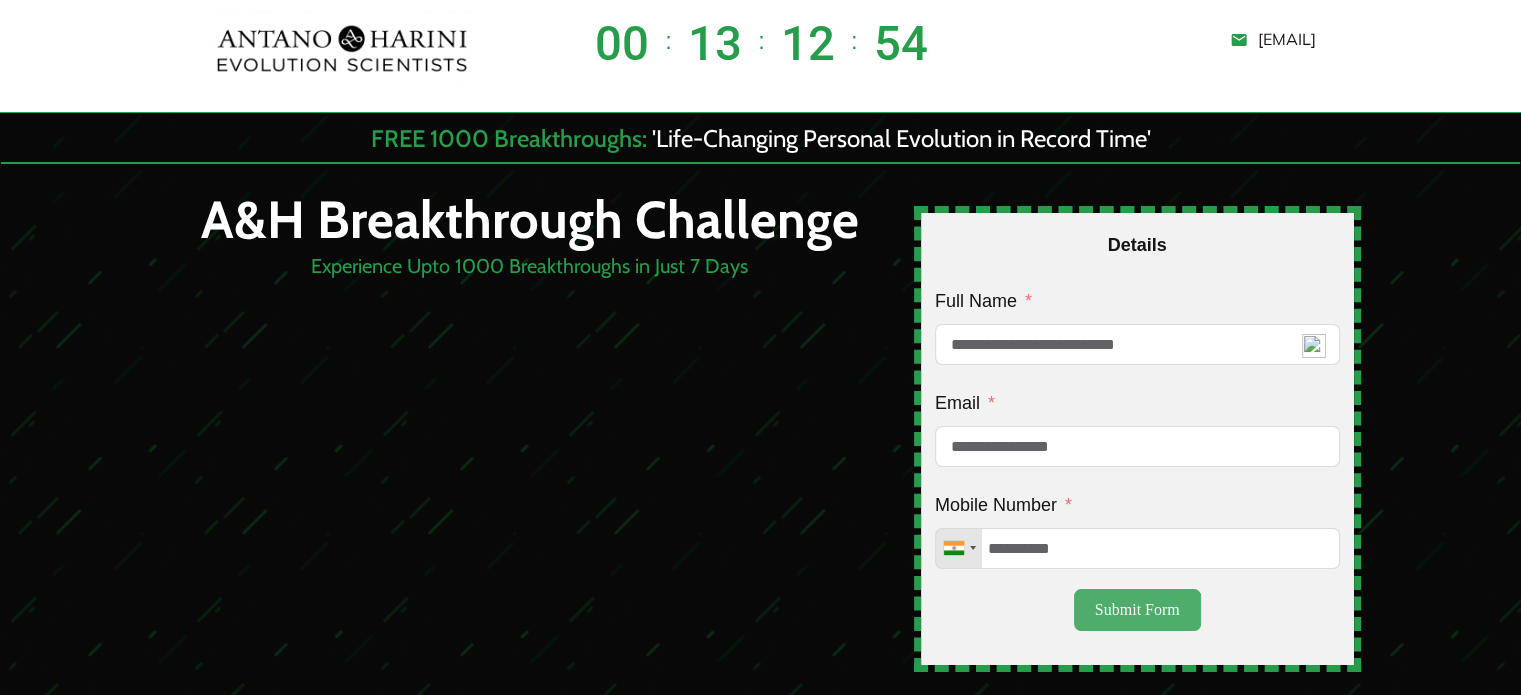 click on "Submit Form" at bounding box center (1137, 610) 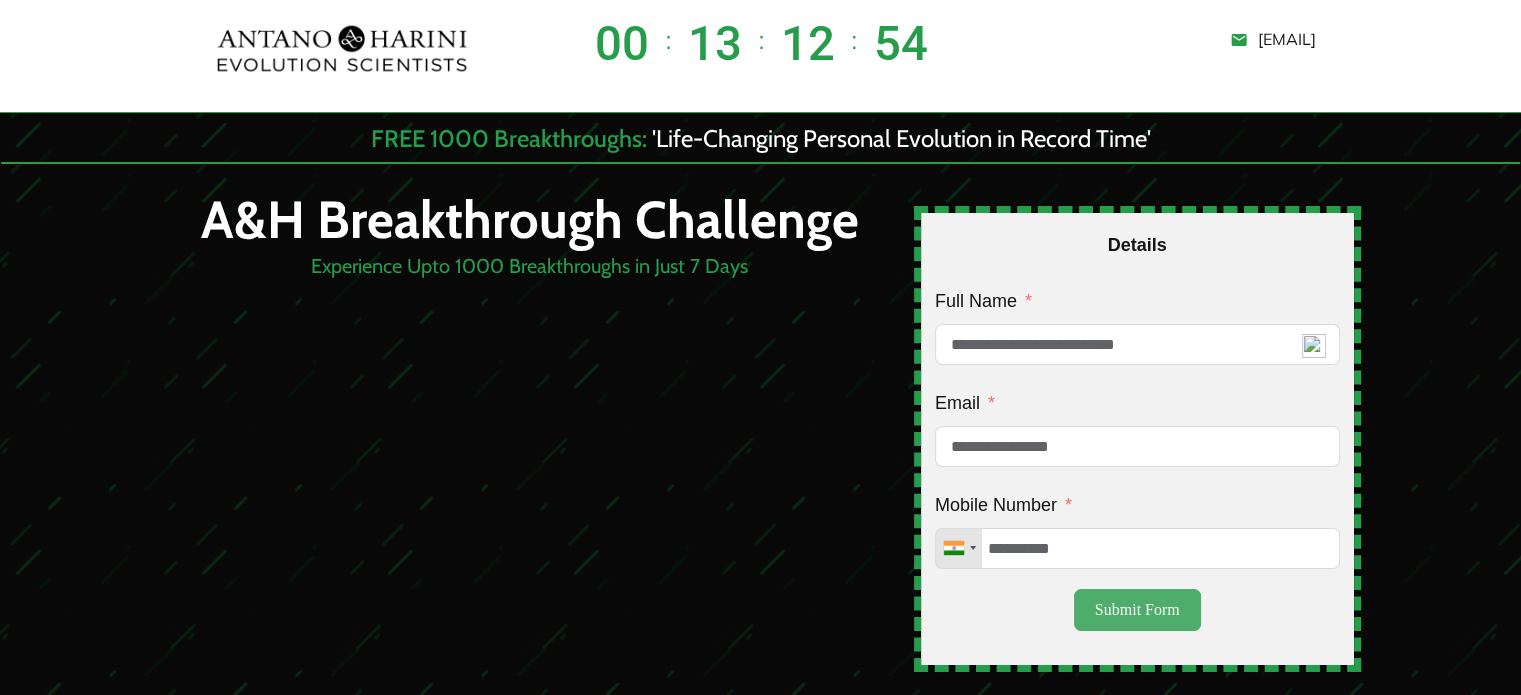 type on "**********" 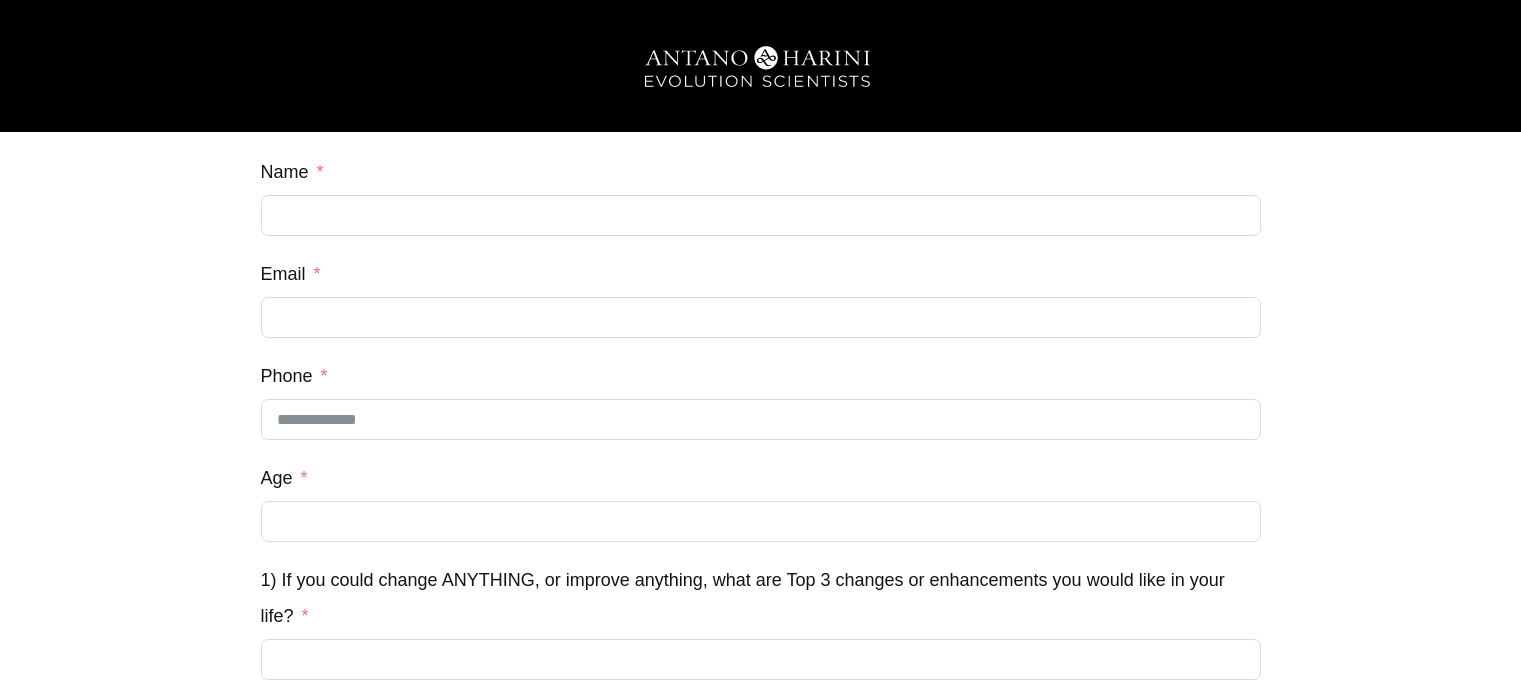 scroll, scrollTop: 0, scrollLeft: 0, axis: both 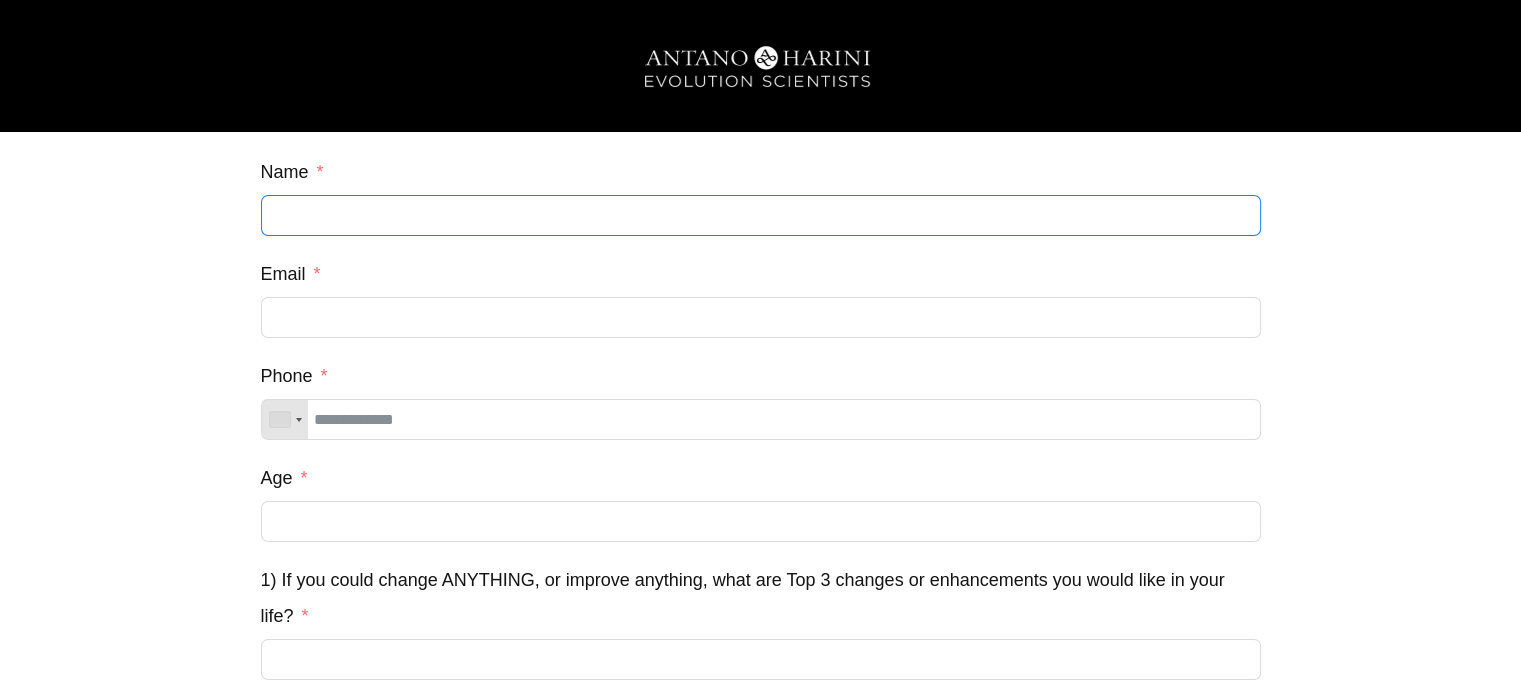 click on "Name" at bounding box center [761, 215] 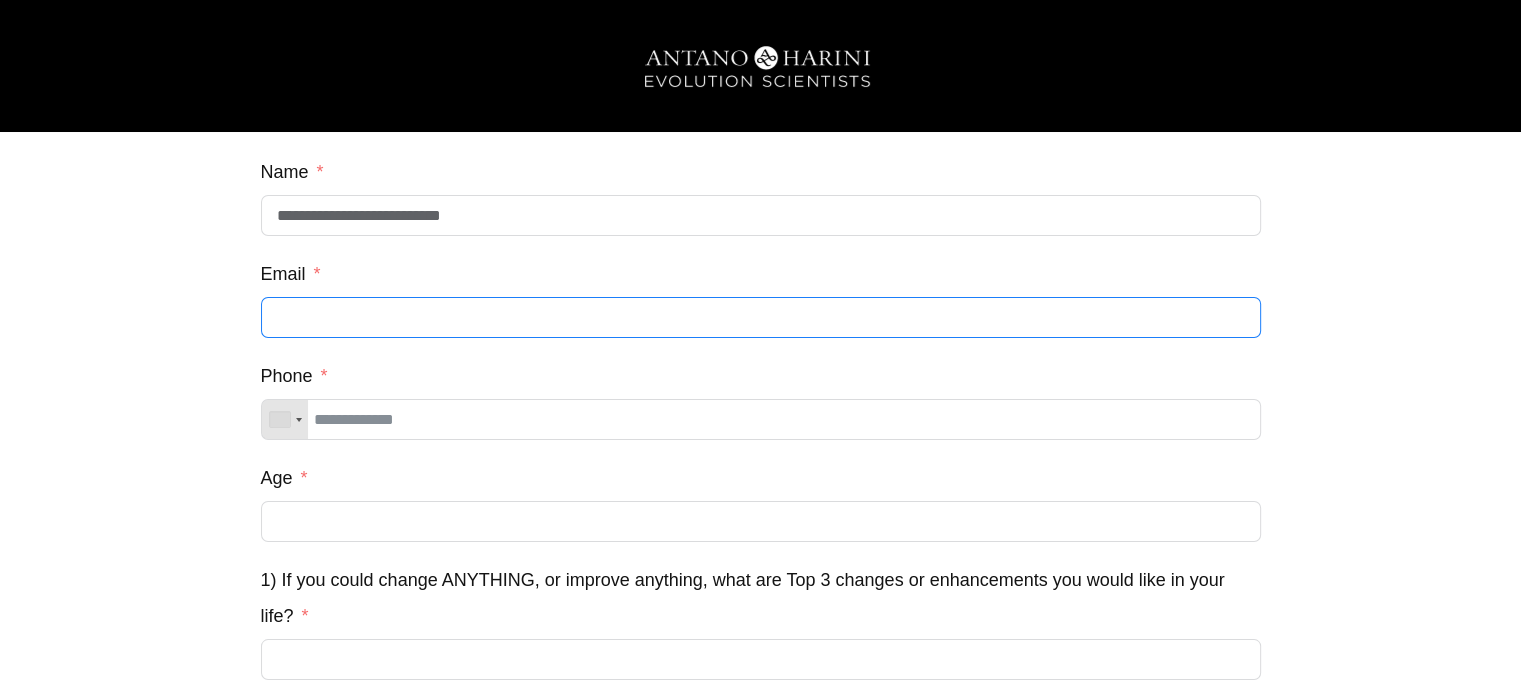 type on "**********" 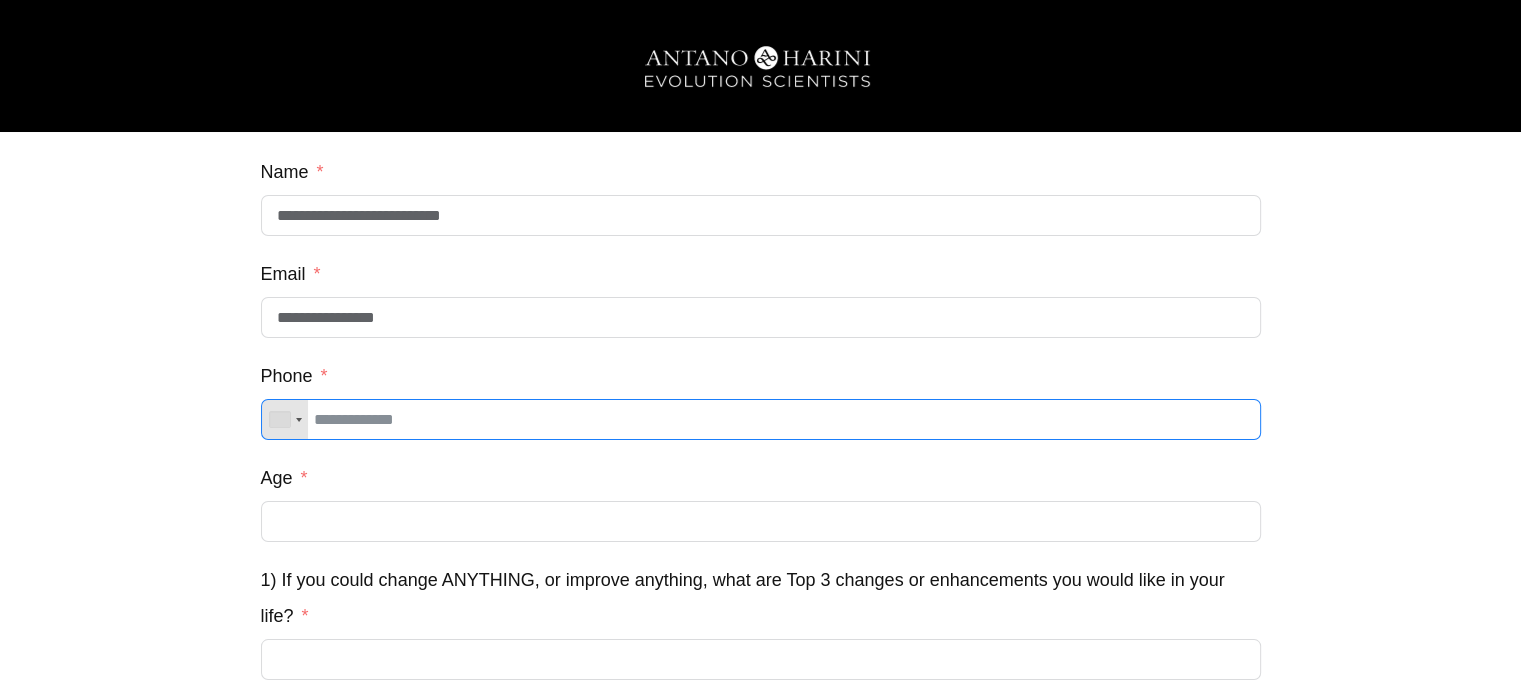 type on "**********" 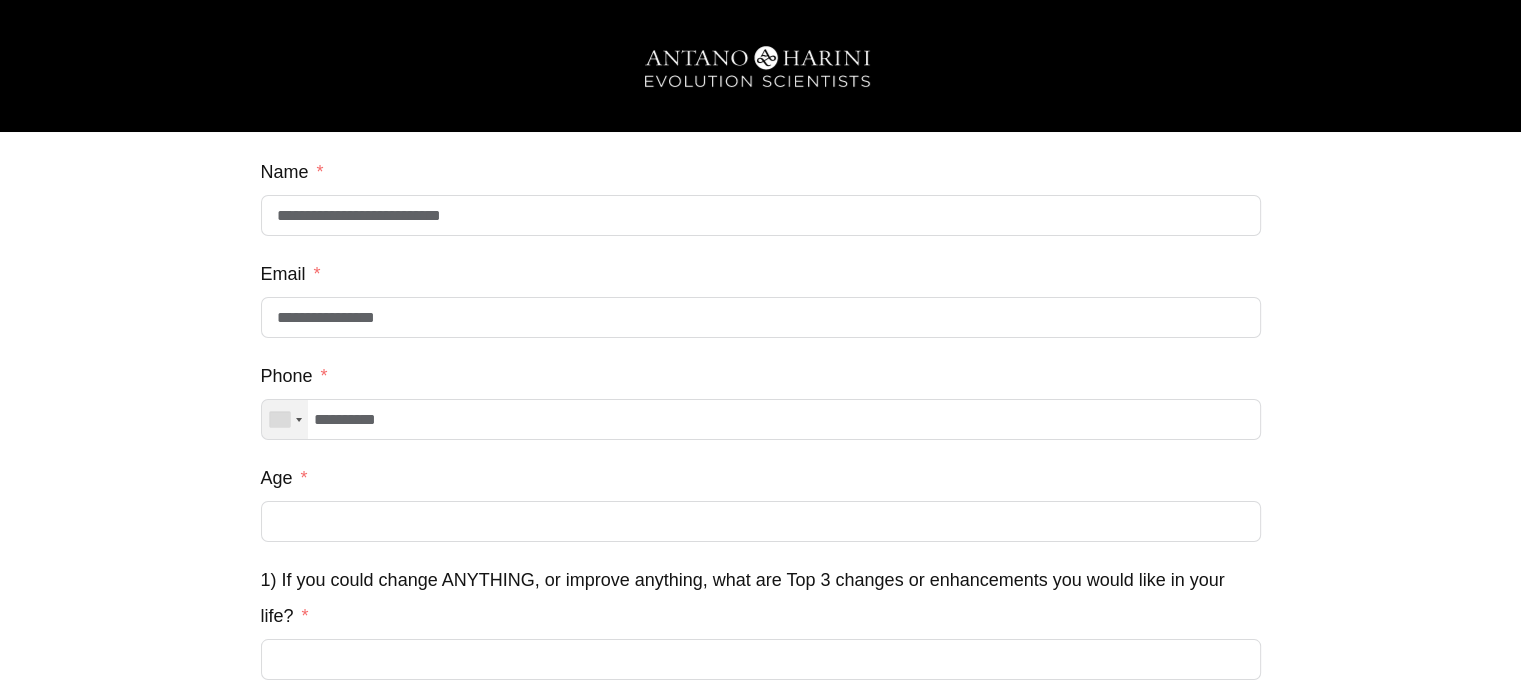click at bounding box center [285, 419] 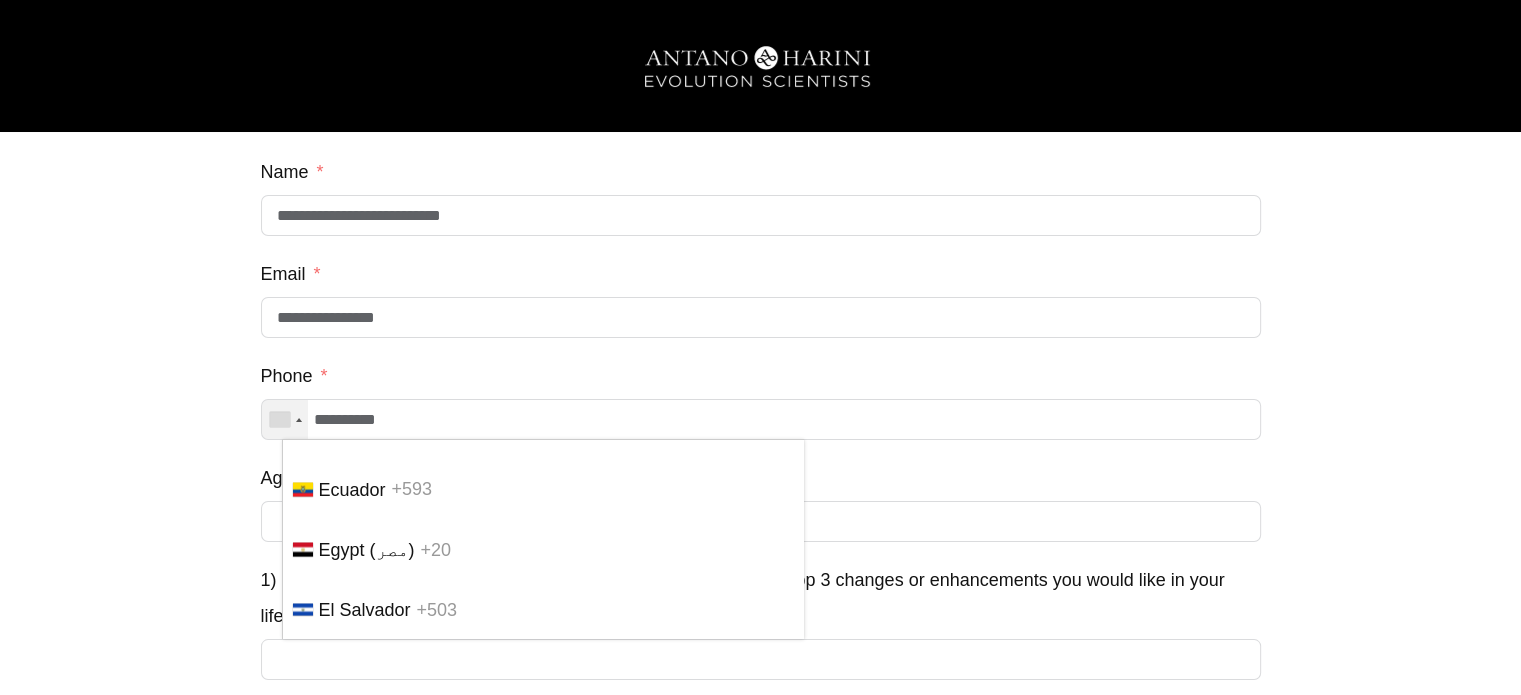 scroll, scrollTop: 3992, scrollLeft: 0, axis: vertical 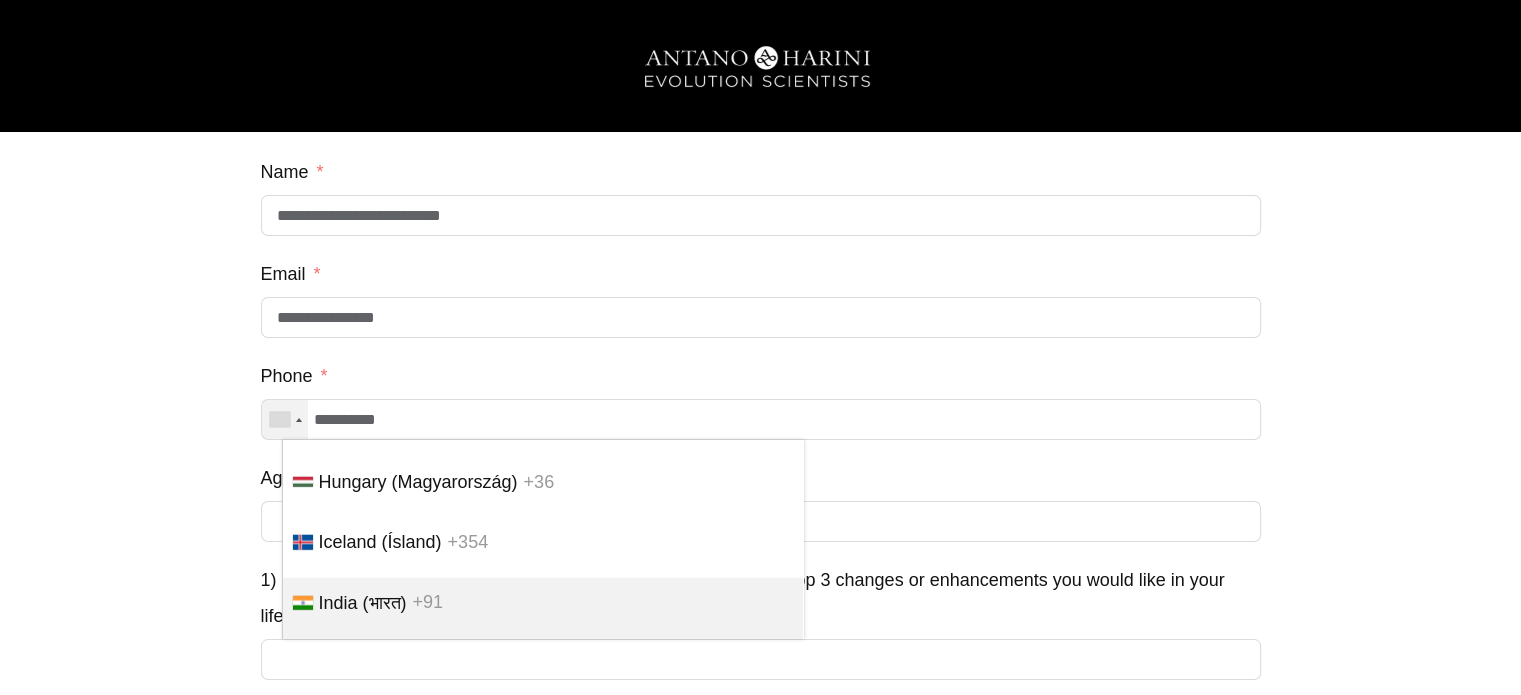 click on "India (भारत)" at bounding box center (363, 603) 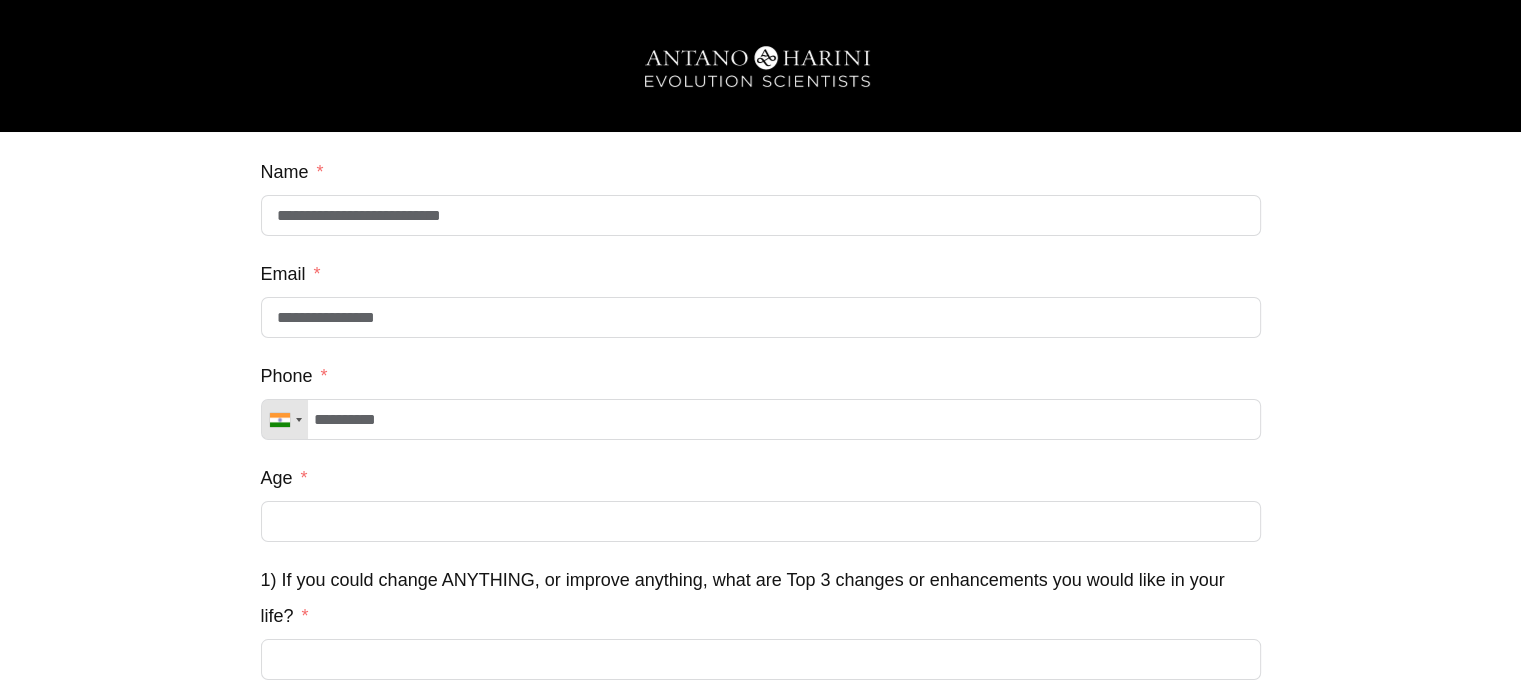 click on "Age" at bounding box center [761, 501] 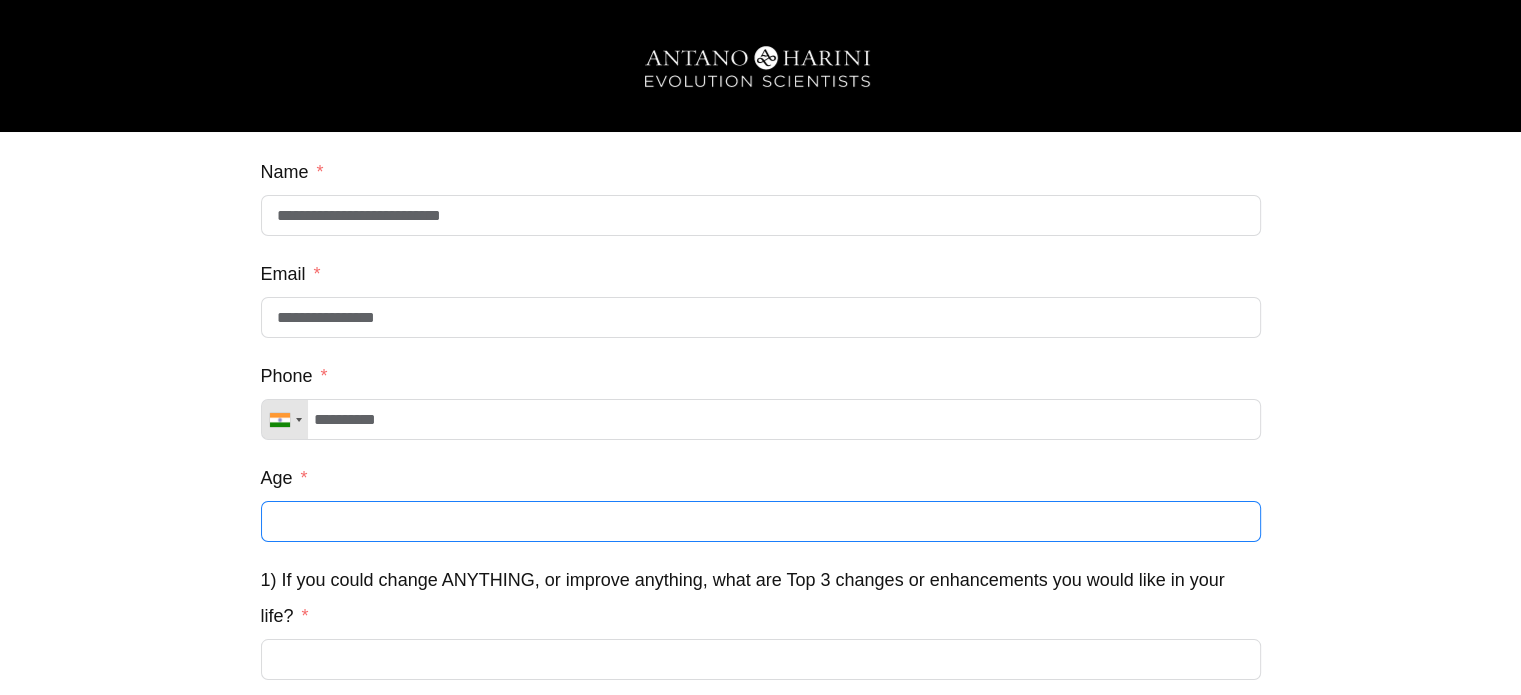 click on "Age" at bounding box center [761, 521] 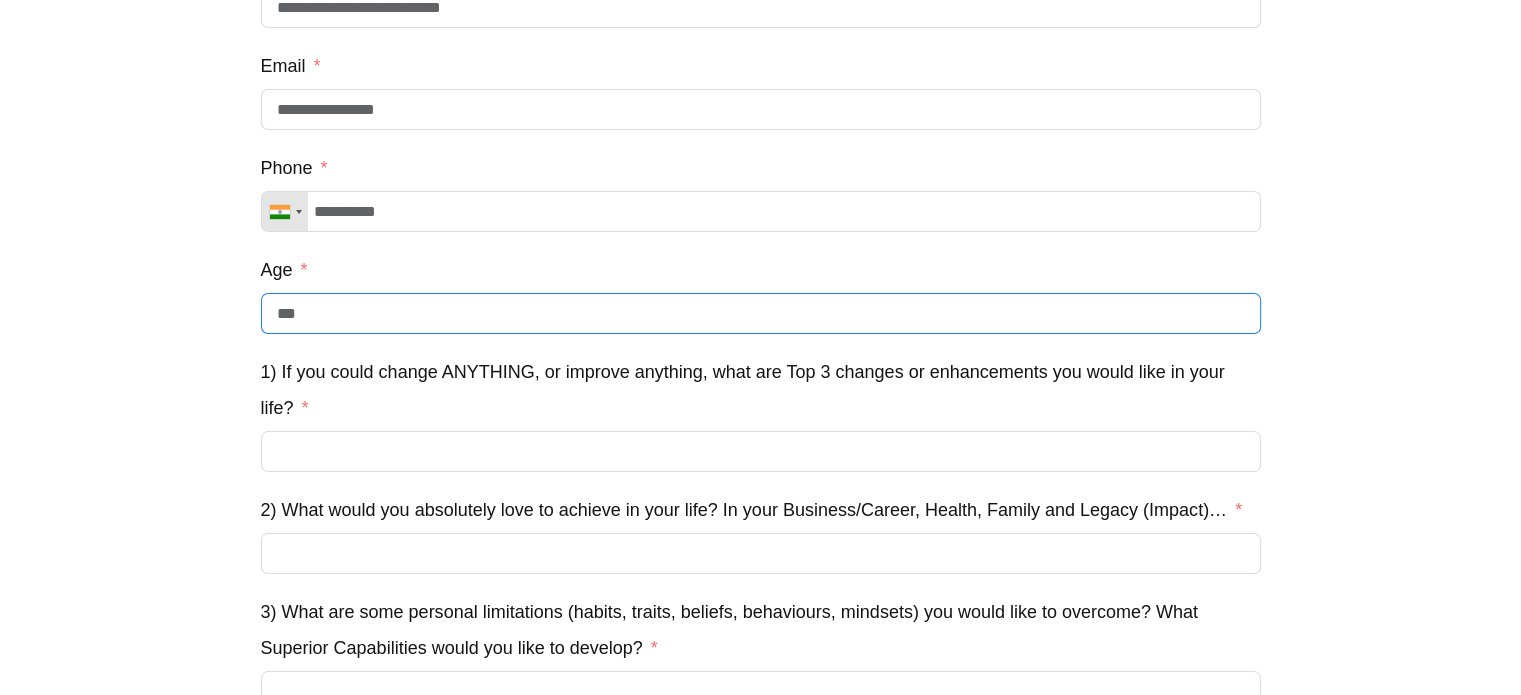 scroll, scrollTop: 203, scrollLeft: 0, axis: vertical 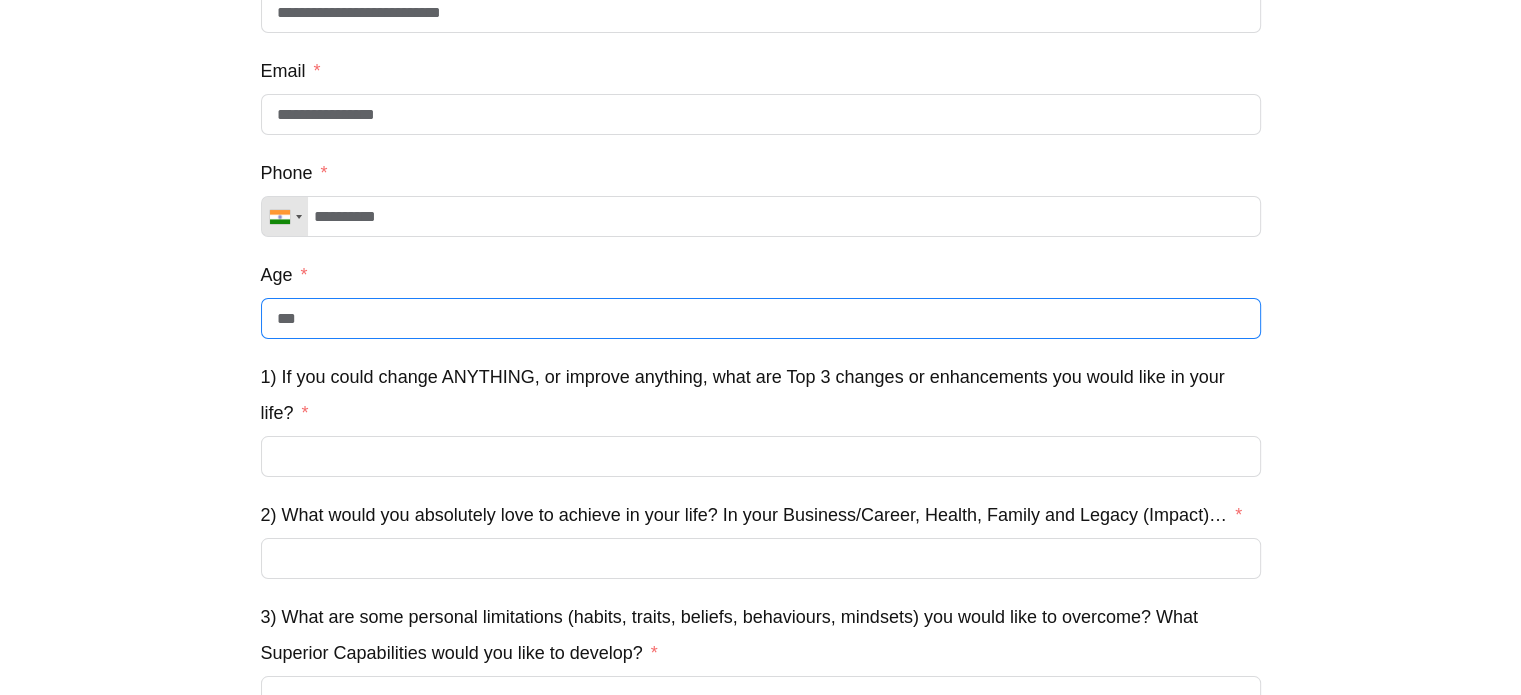 type on "***" 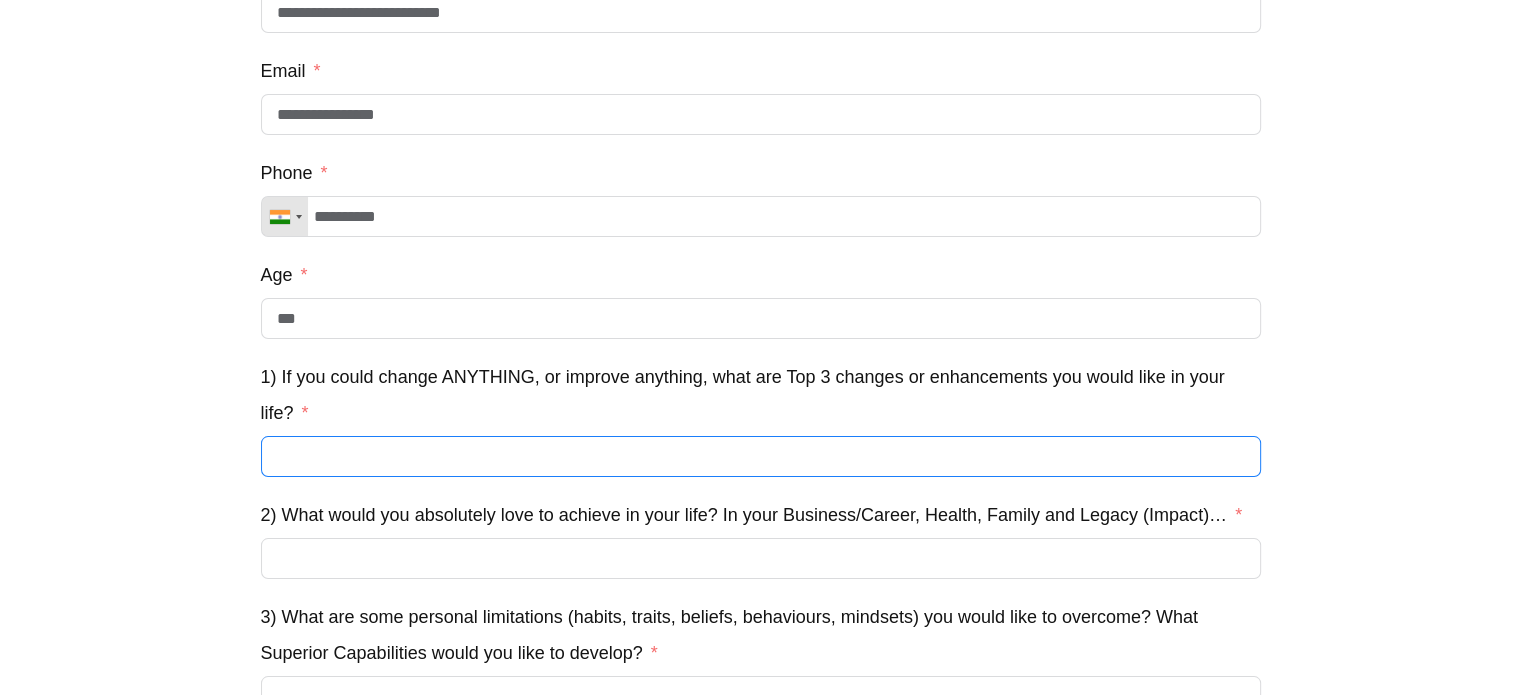 click on "1) If you could change ANYTHING, or improve anything, what are Top 3 changes or enhancements you would like in your life?" at bounding box center [761, 456] 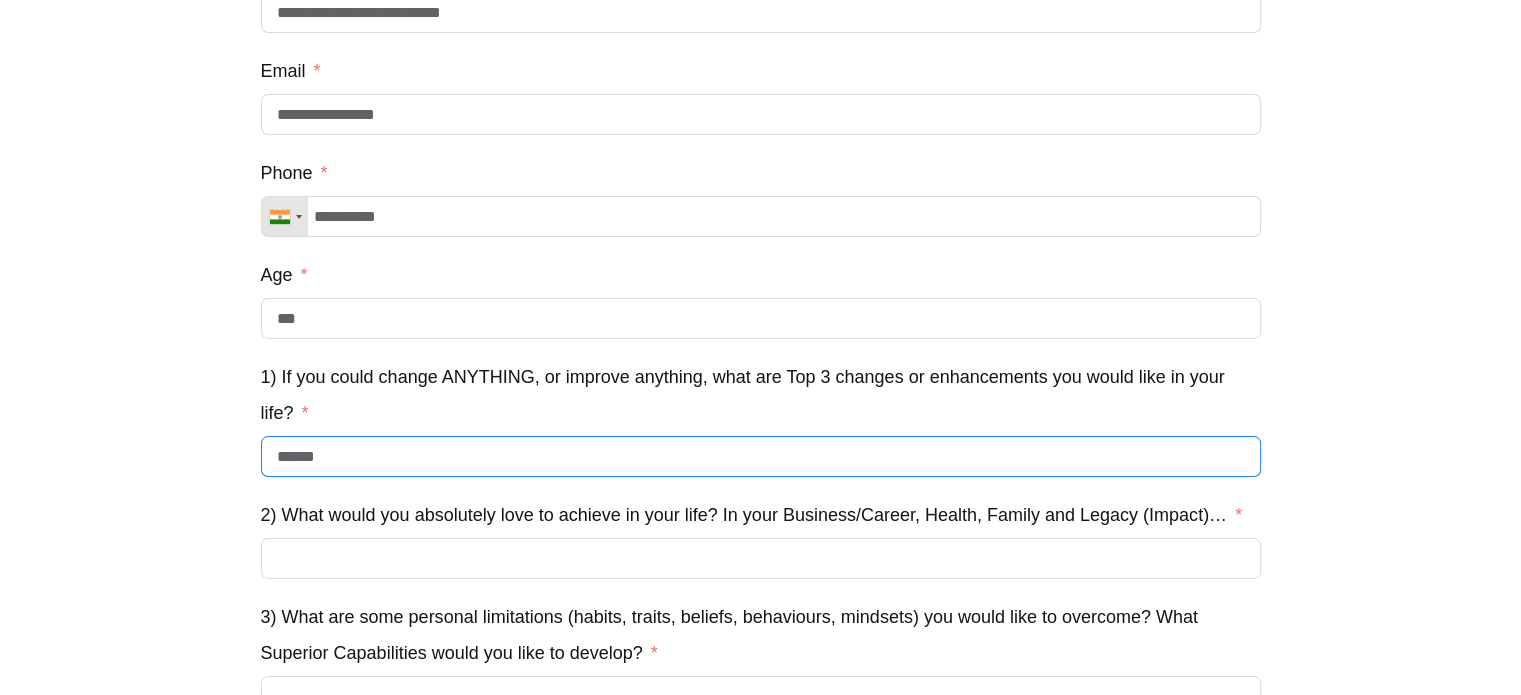 type on "******" 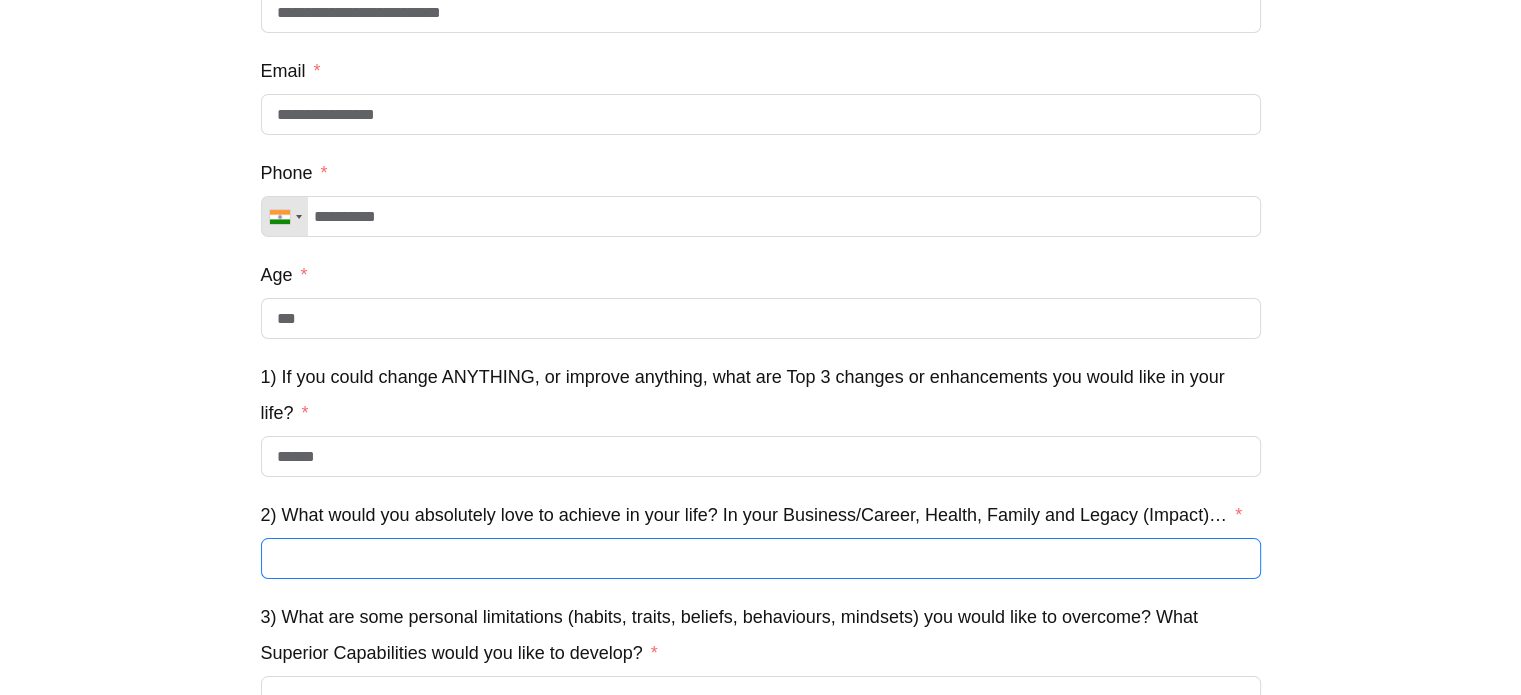 click on "2) What would you absolutely love to achieve in your life? In your Business/Career, Health, Family and Legacy (Impact)…" at bounding box center [761, 558] 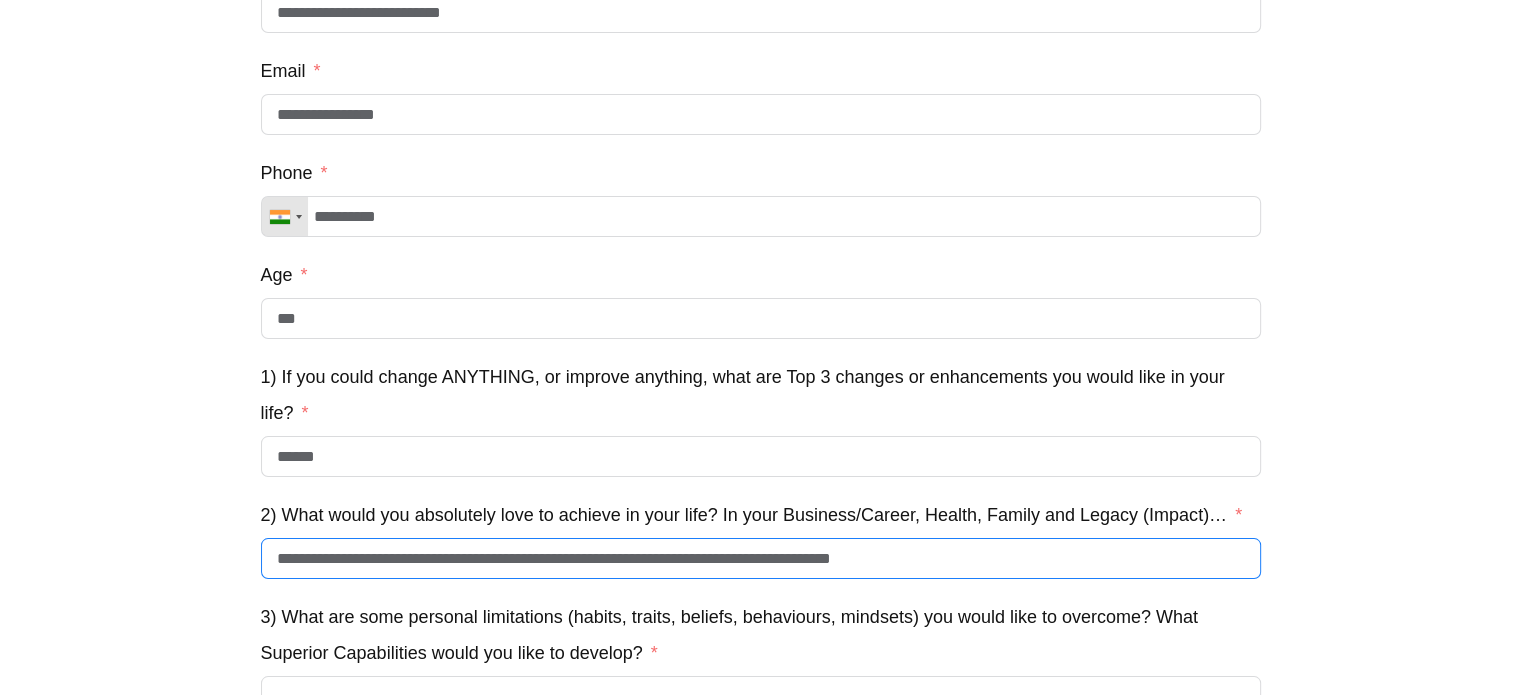 click on "**********" at bounding box center [761, 558] 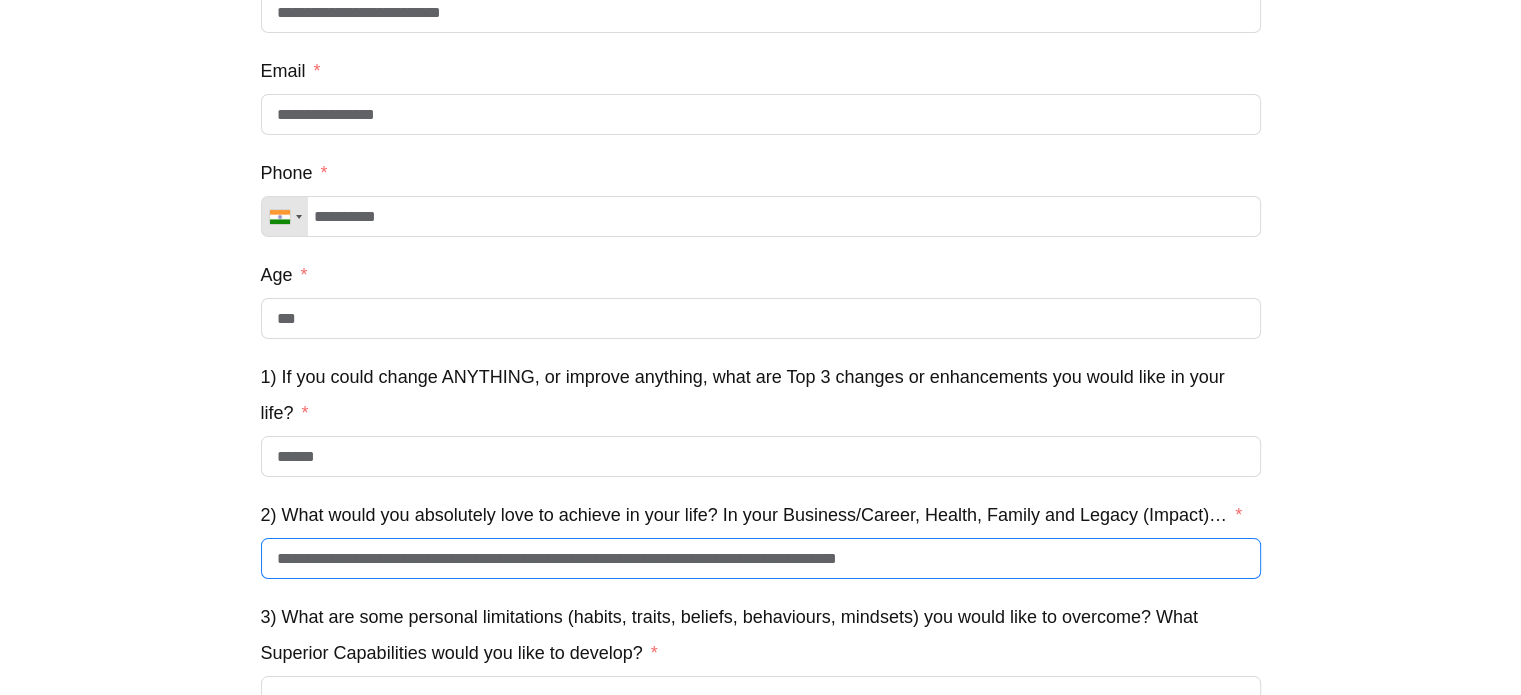 click on "**********" at bounding box center [761, 558] 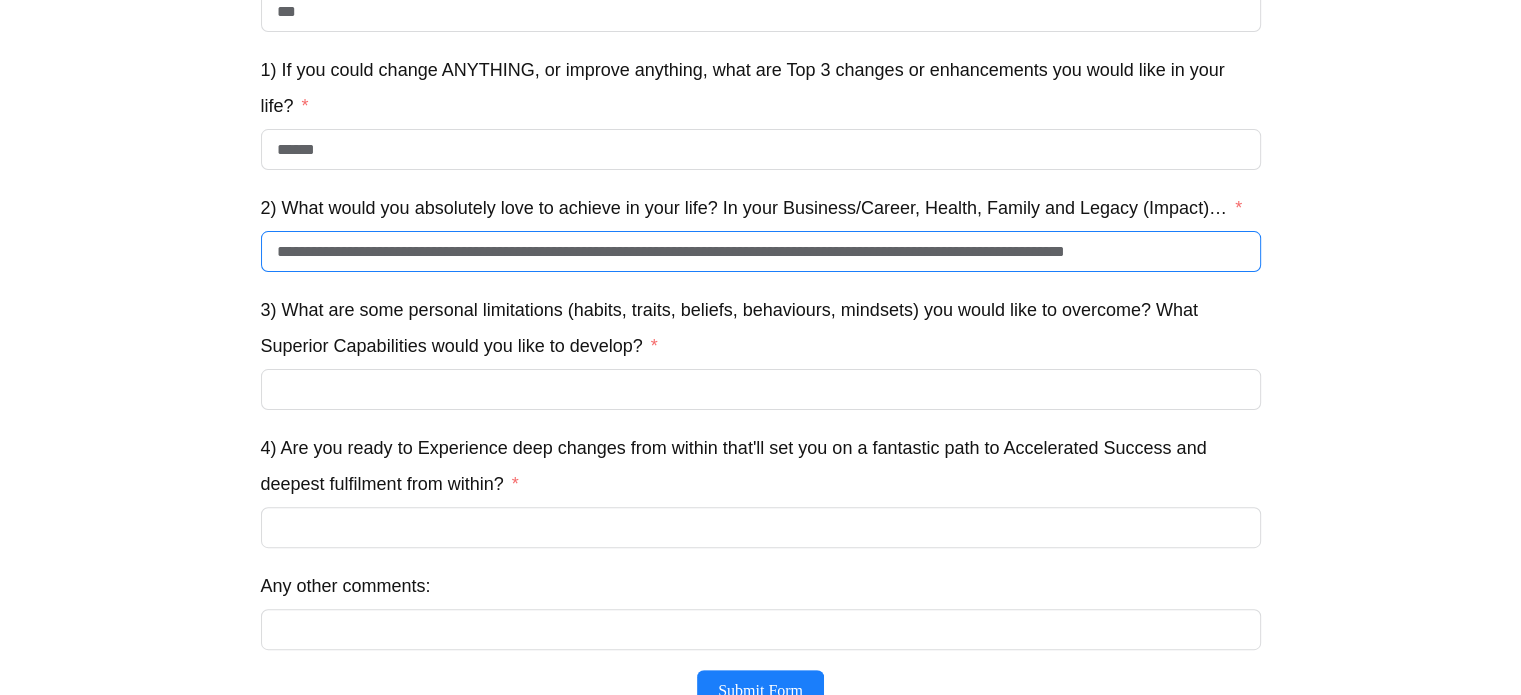 scroll, scrollTop: 512, scrollLeft: 0, axis: vertical 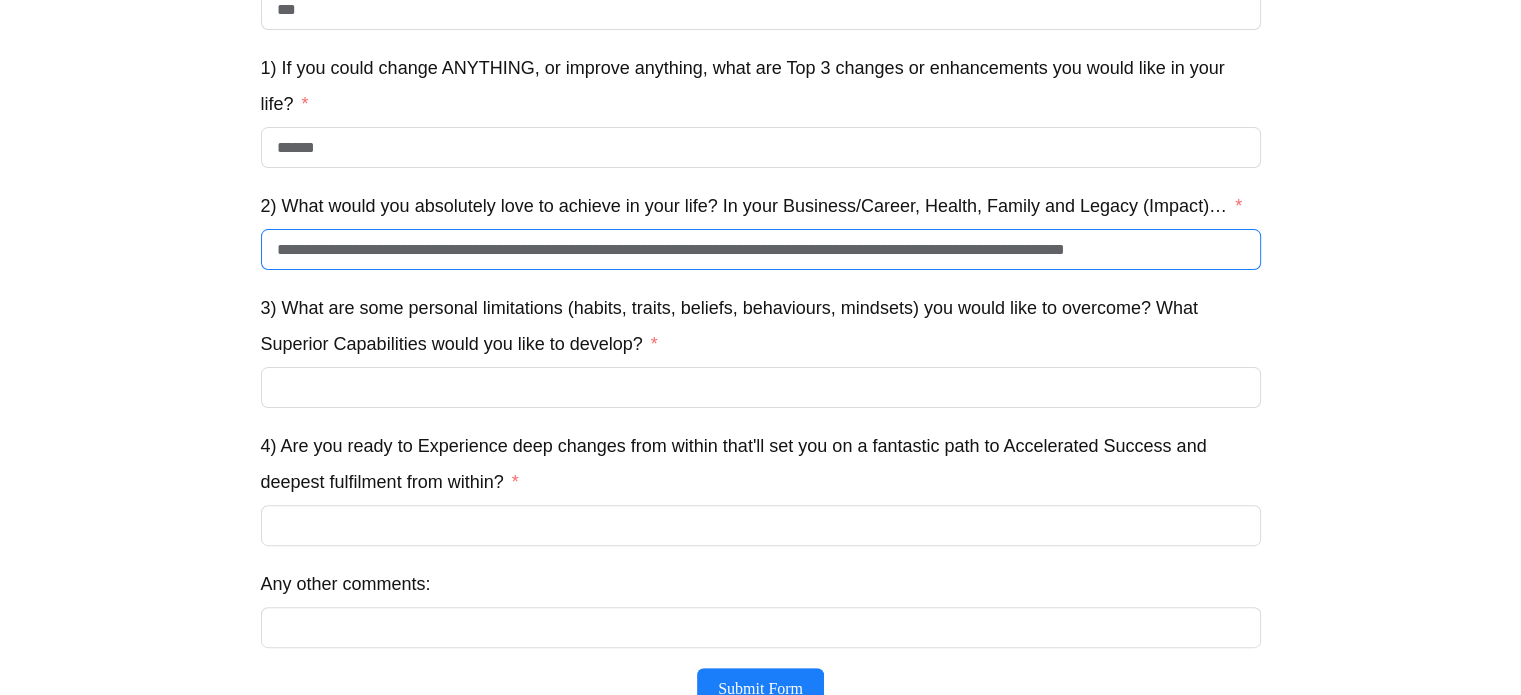 type on "**********" 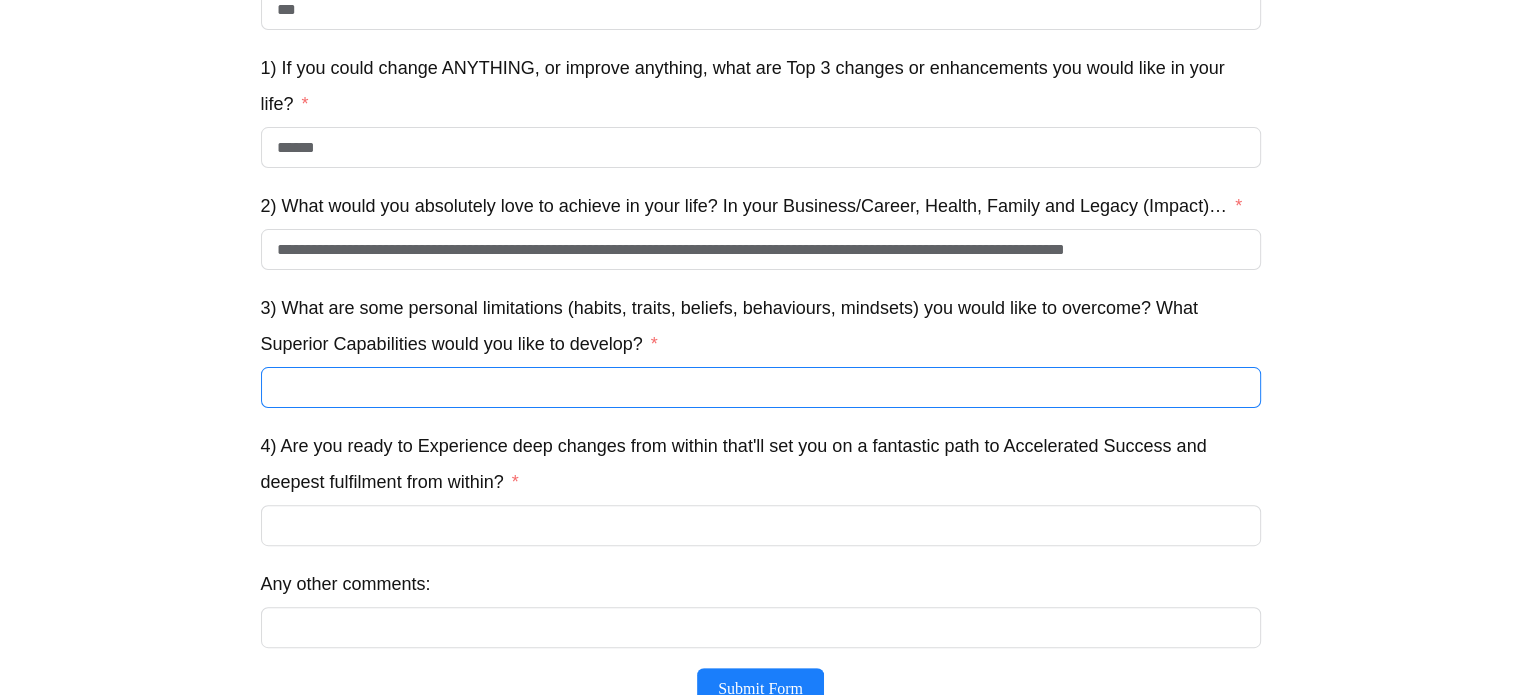 click on "3) What are some personal limitations (habits, traits, beliefs, behaviours, mindsets) you would like to overcome? What Superior Capabilities would you like to develop?" at bounding box center [761, 387] 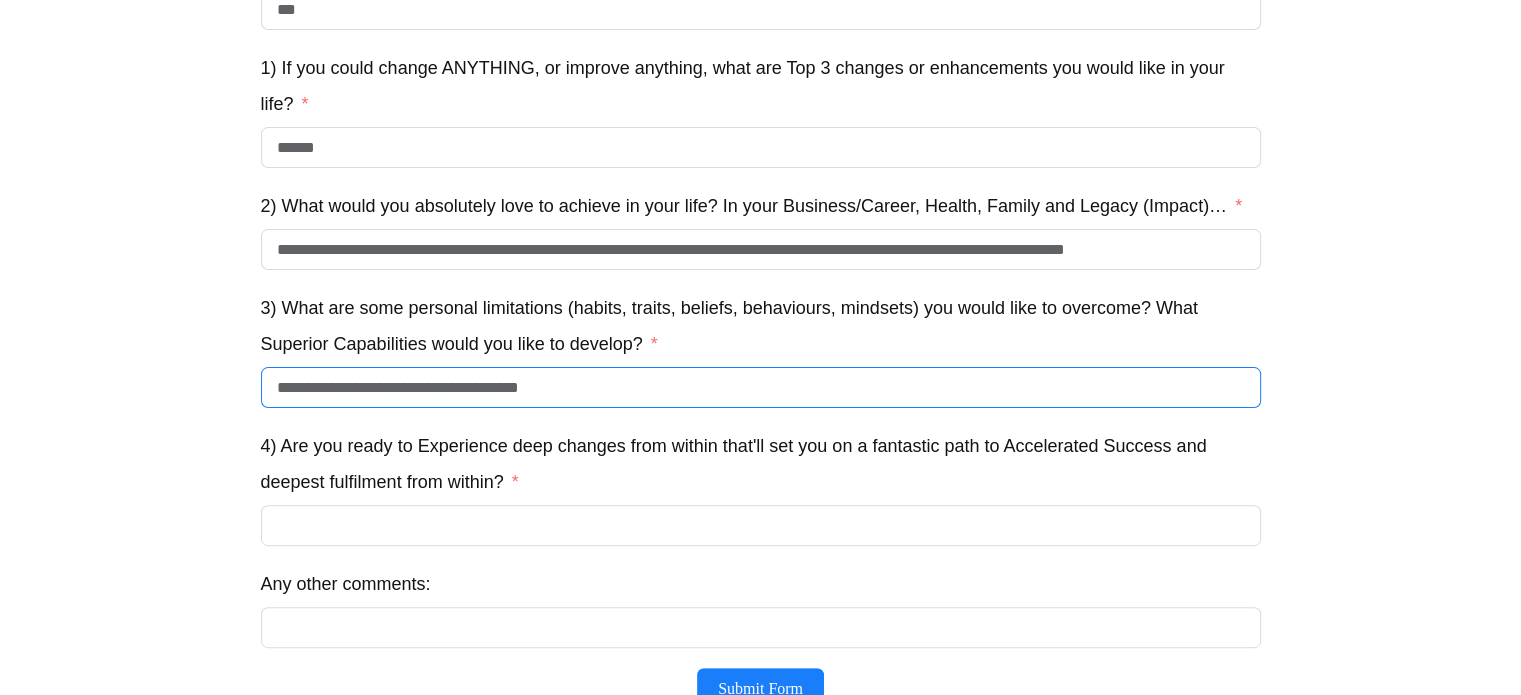 type on "**********" 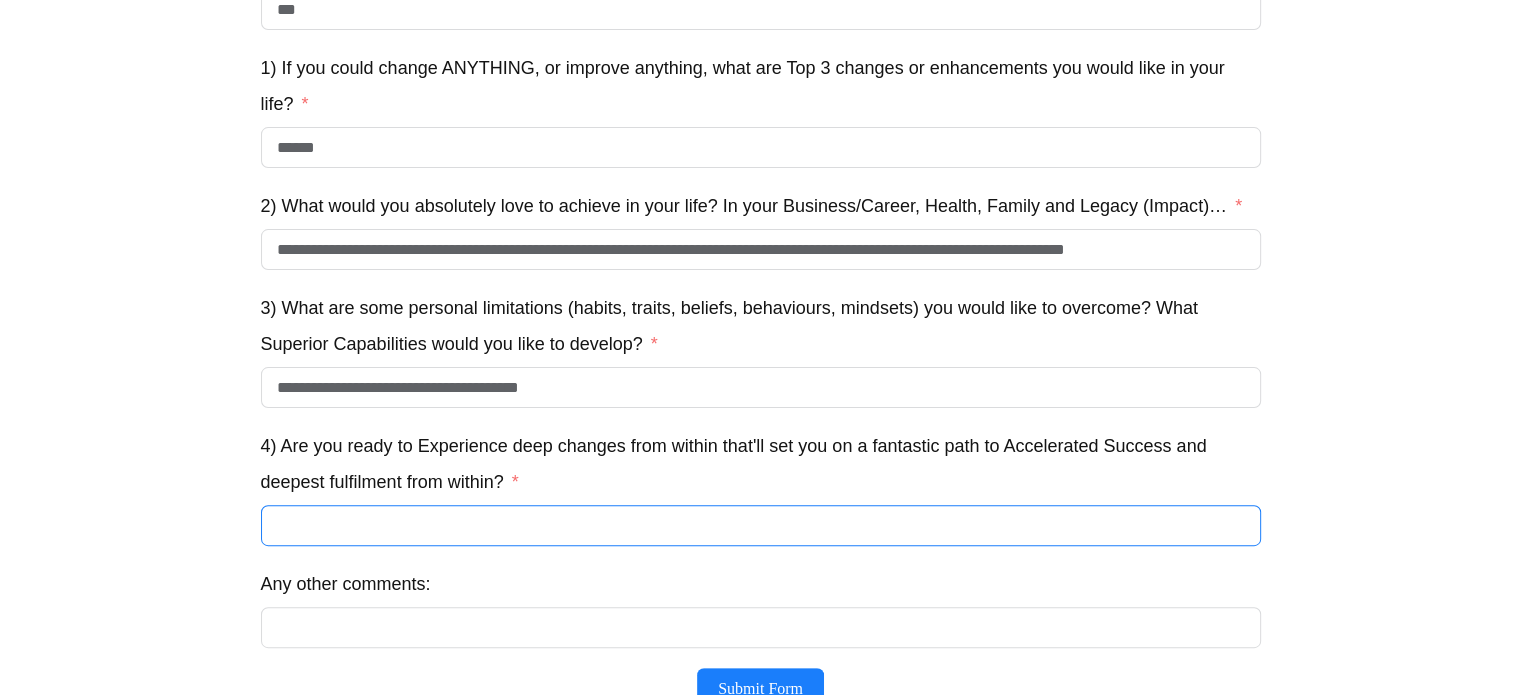 click on "4) Are you ready to Experience deep changes from within that'll set you on a fantastic path to Accelerated Success and deepest fulfilment from within?" at bounding box center [761, 525] 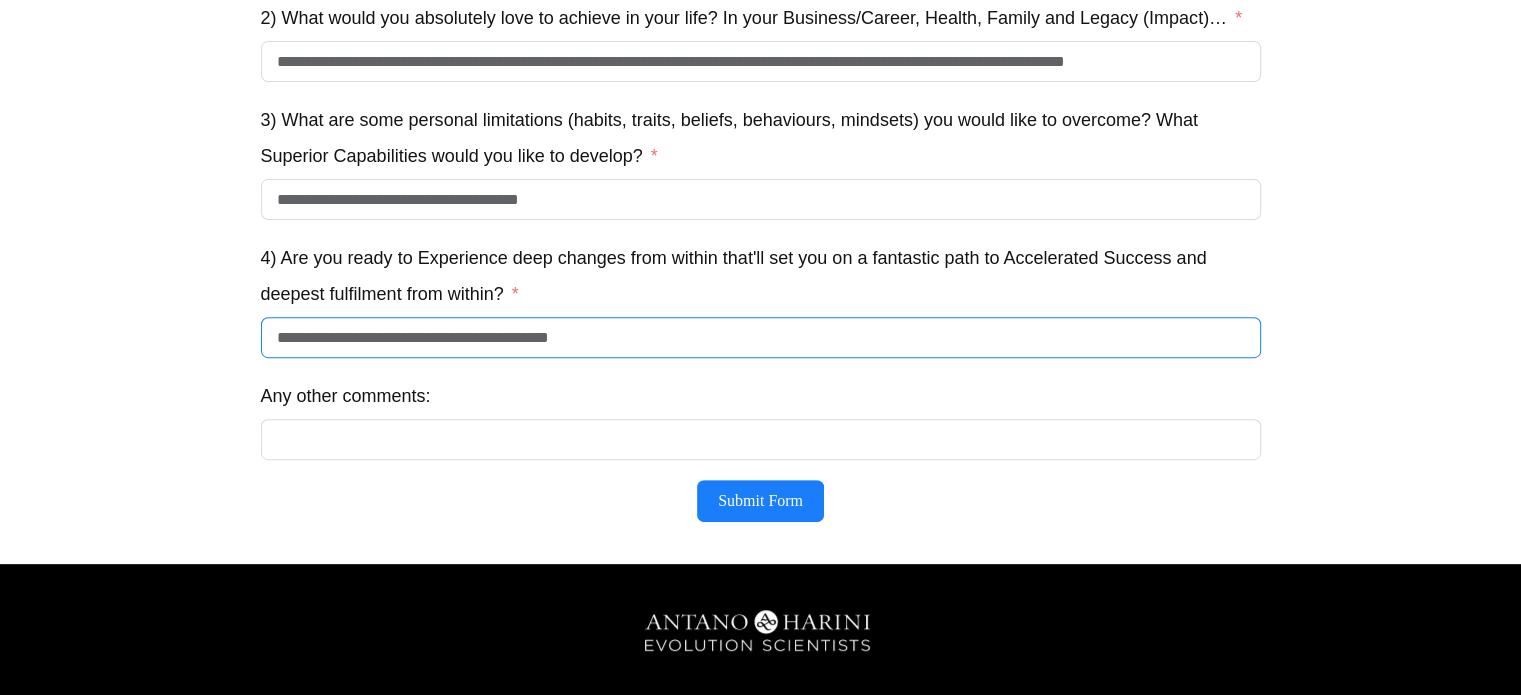 scroll, scrollTop: 712, scrollLeft: 0, axis: vertical 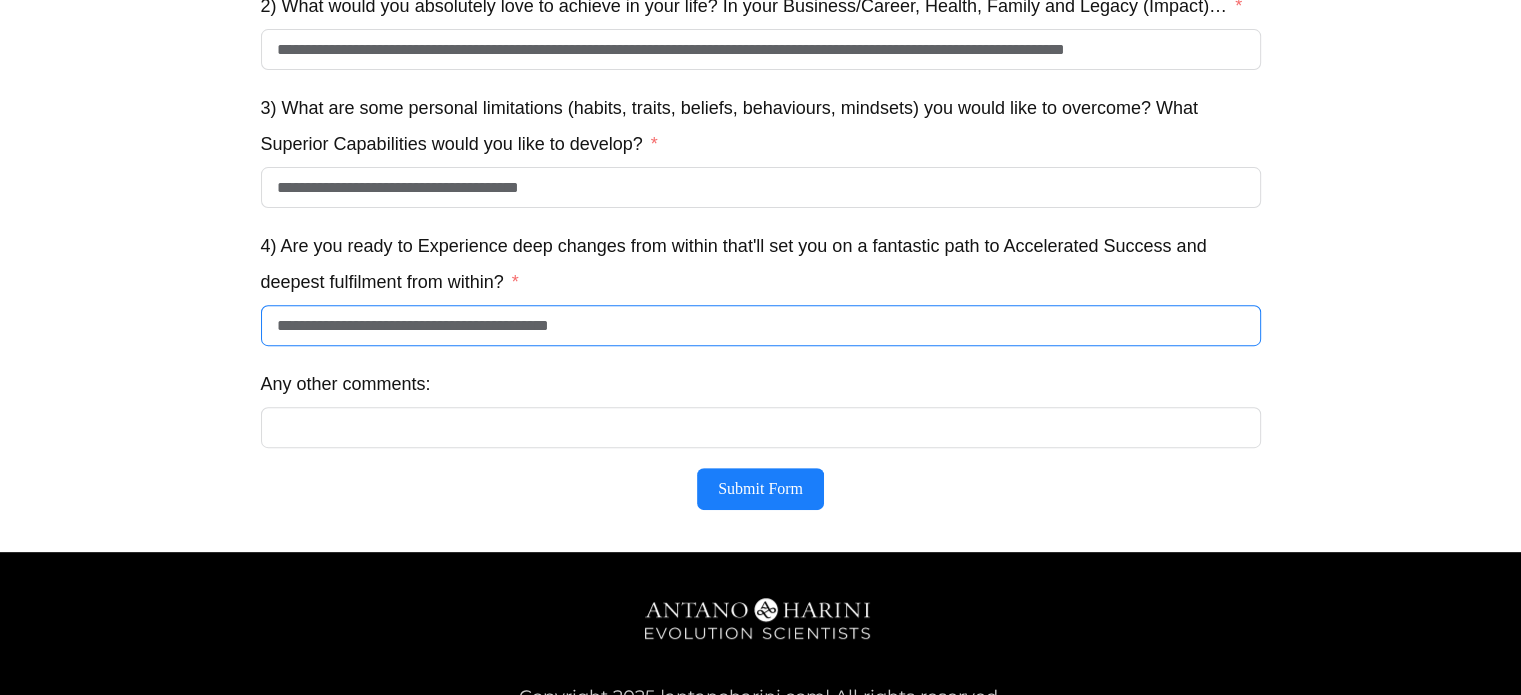 type on "**********" 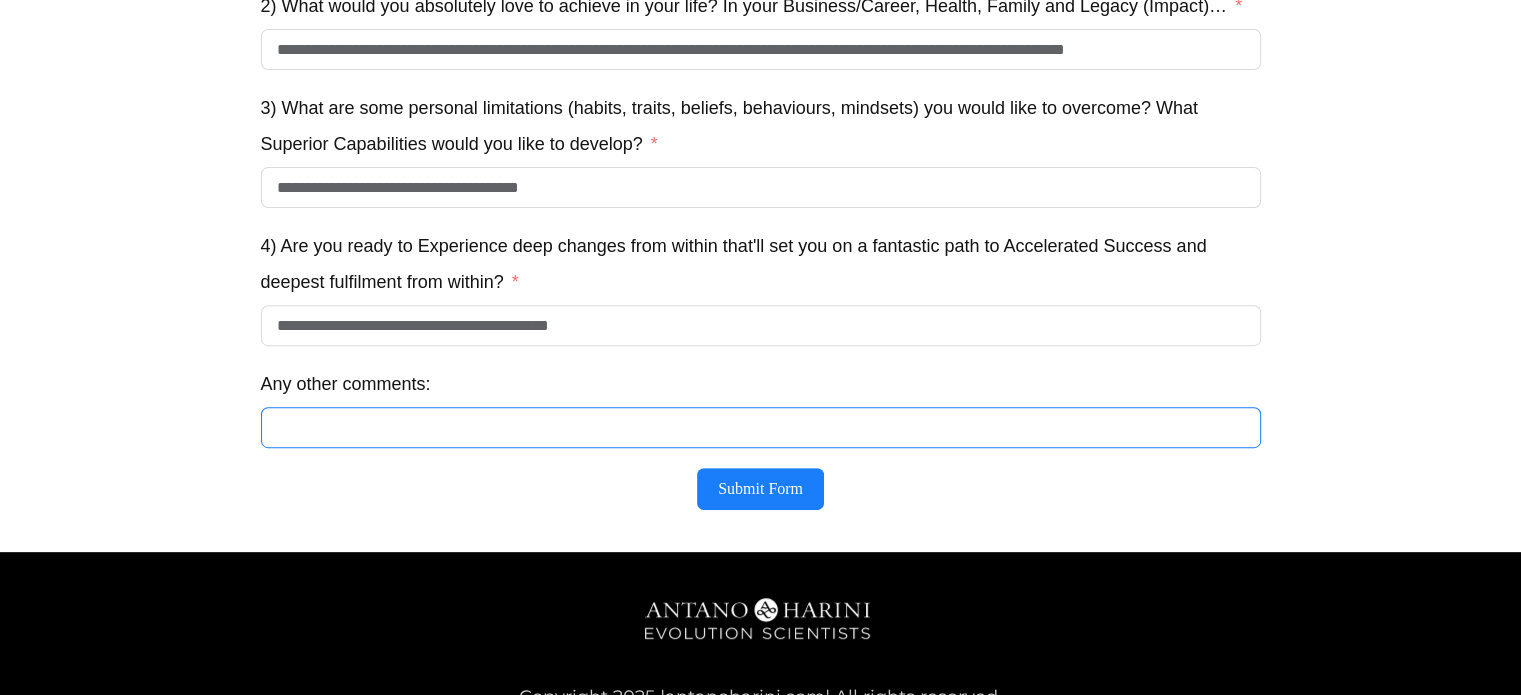 click on "Any other comments:" at bounding box center [761, 427] 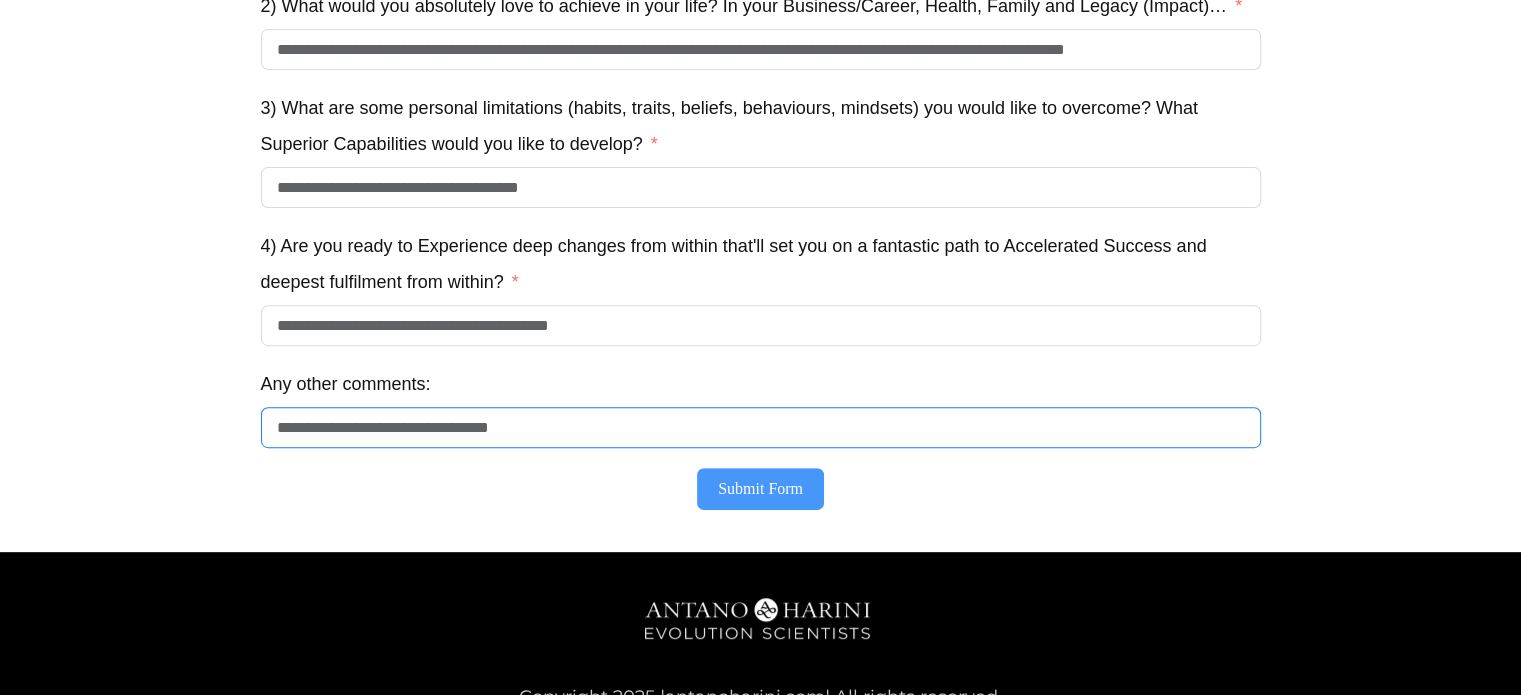 type on "**********" 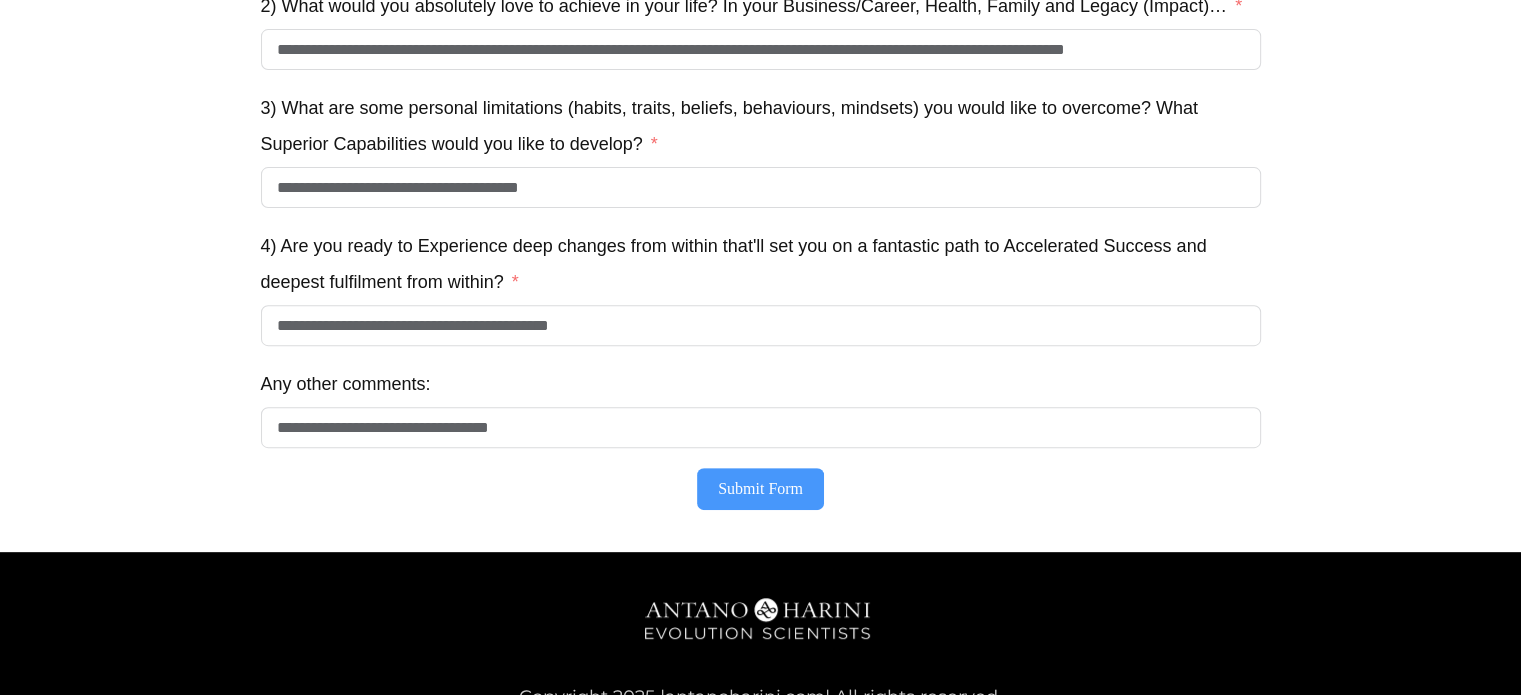 click on "Submit Form" at bounding box center [760, 489] 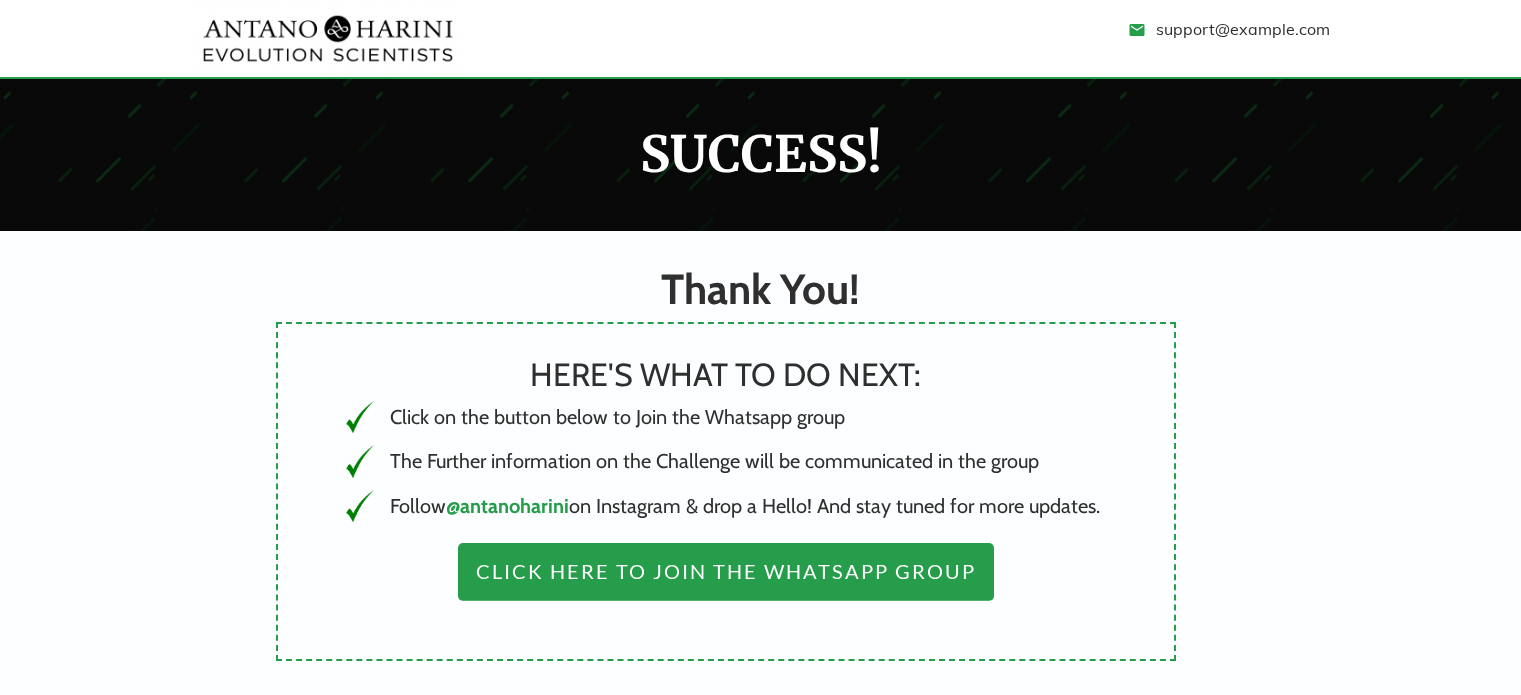 scroll, scrollTop: 0, scrollLeft: 0, axis: both 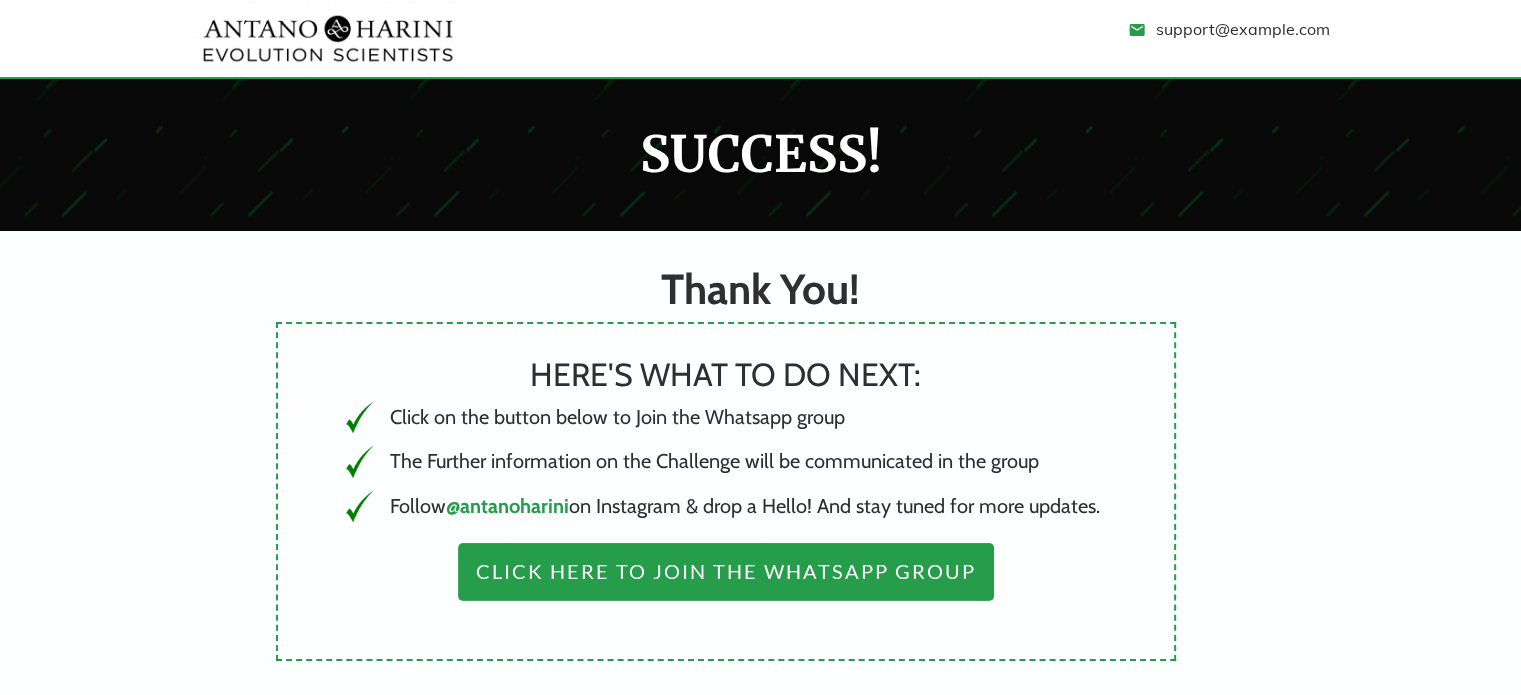 click on "@antanoharini" at bounding box center [507, 506] 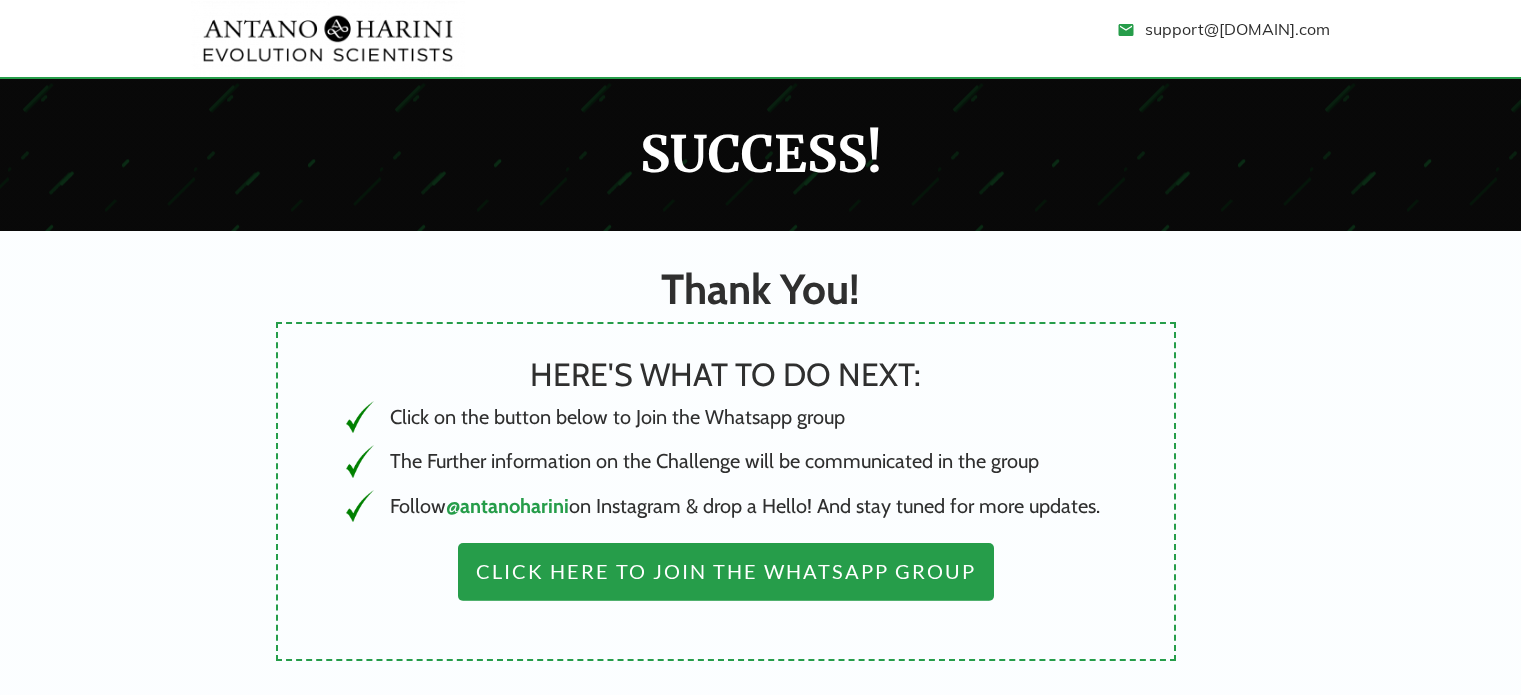 scroll, scrollTop: 0, scrollLeft: 0, axis: both 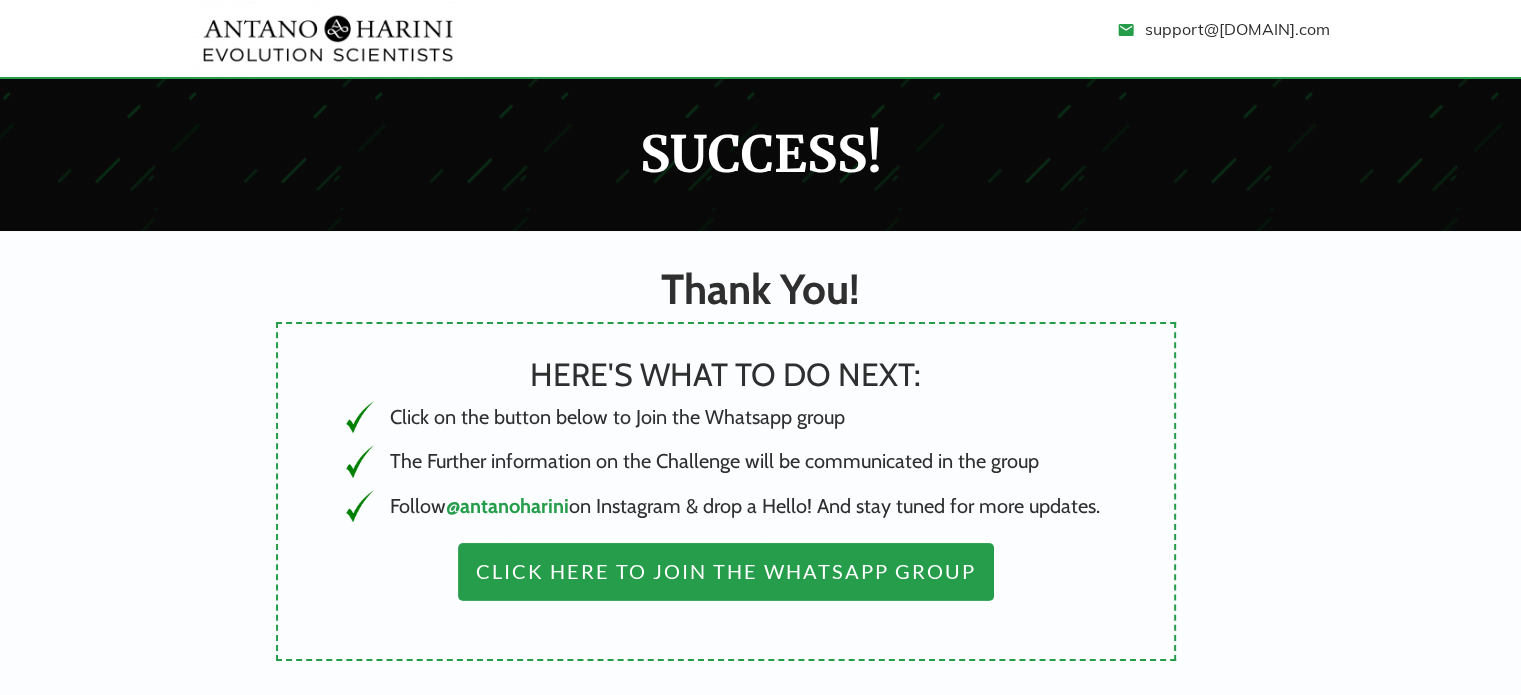 click on "@antanoharini" at bounding box center (507, 506) 